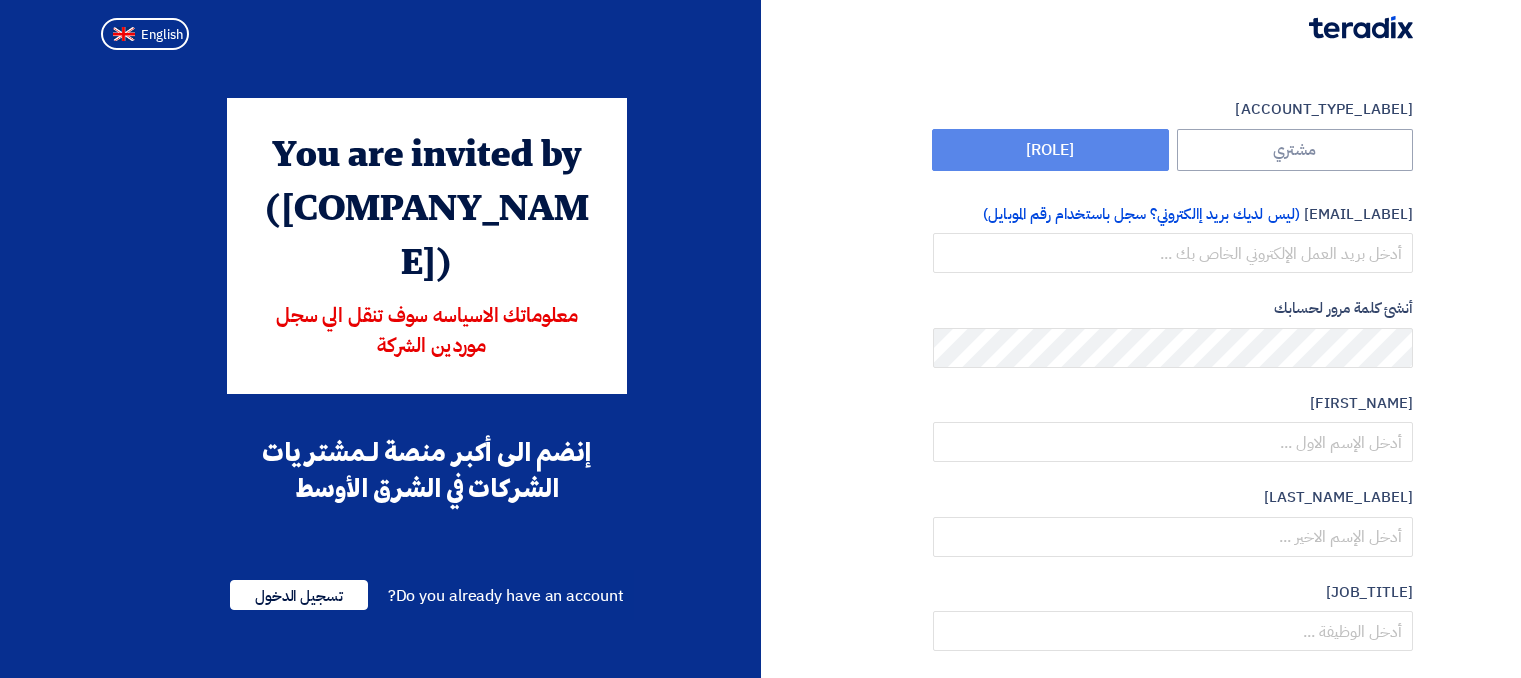 scroll, scrollTop: 0, scrollLeft: 0, axis: both 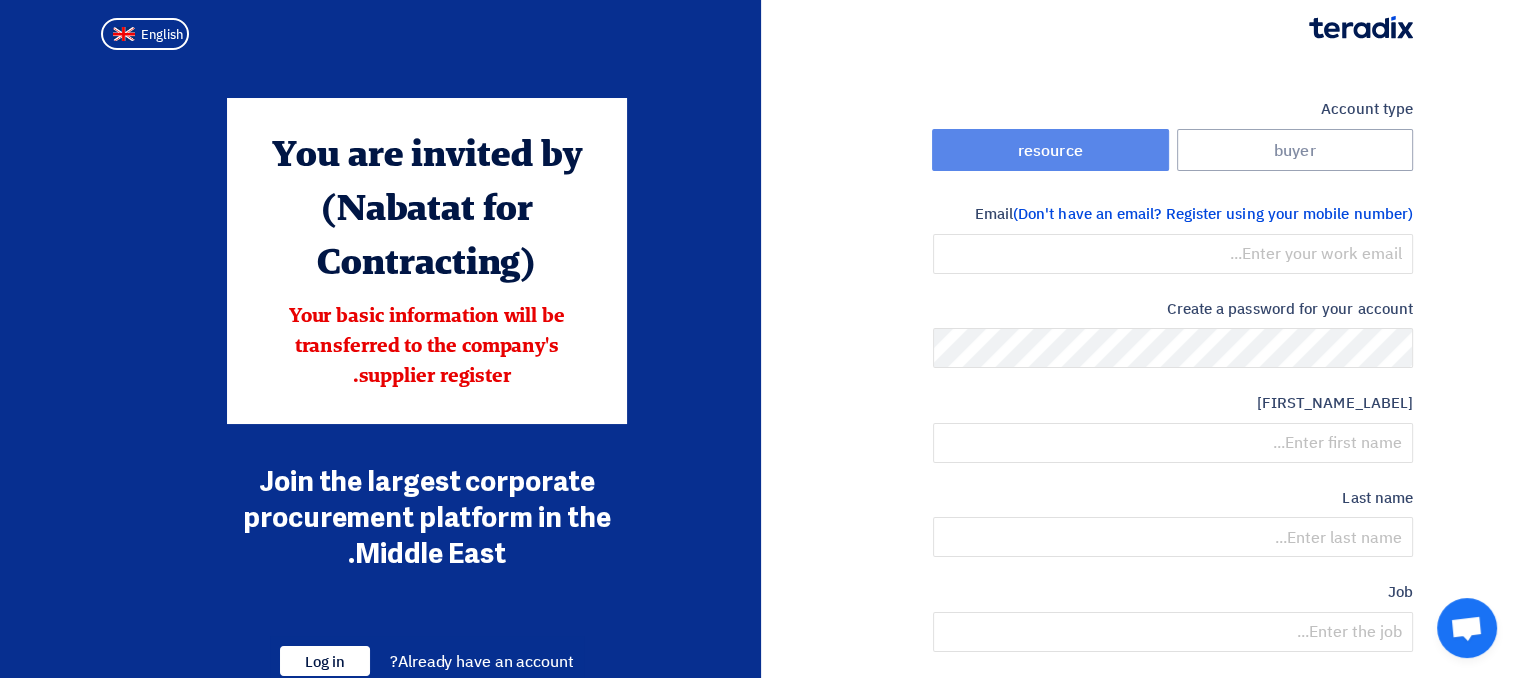 click on "resource" 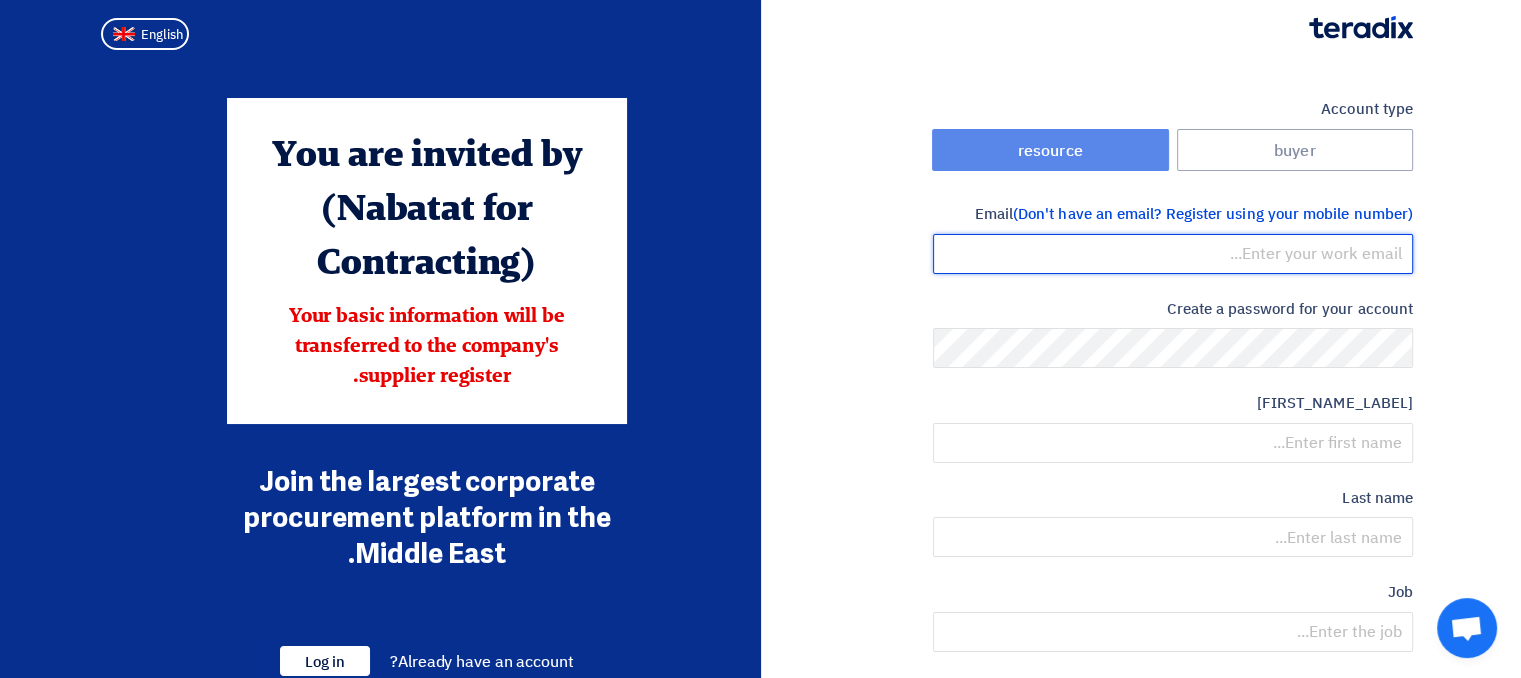 click at bounding box center (1173, 254) 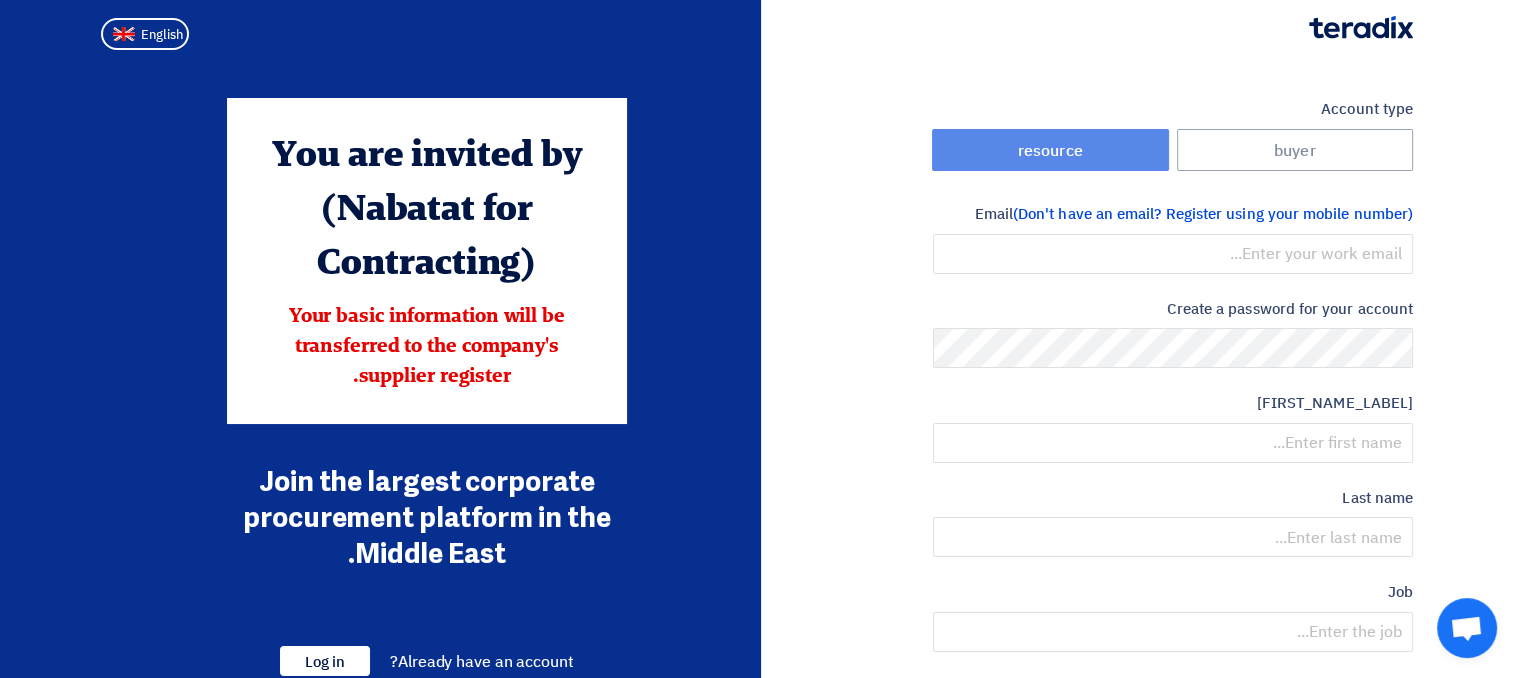 click on "Account type
buyer
resource
Email
(Don't have an email? Register using your mobile number)
[EMAIL]
Create a password for your account
first name
Last name
Job
optional
Mobile number
+[PHONE_CODE]" 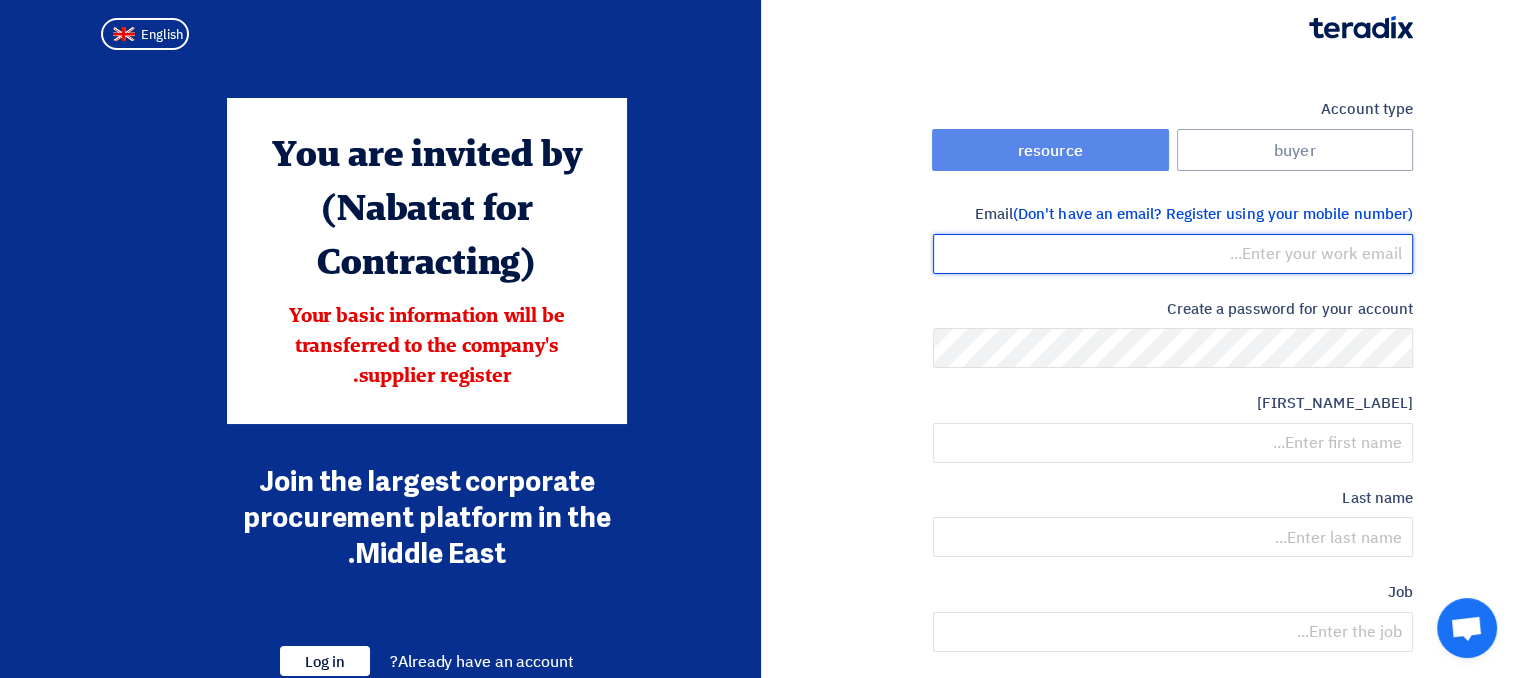 click at bounding box center (1173, 254) 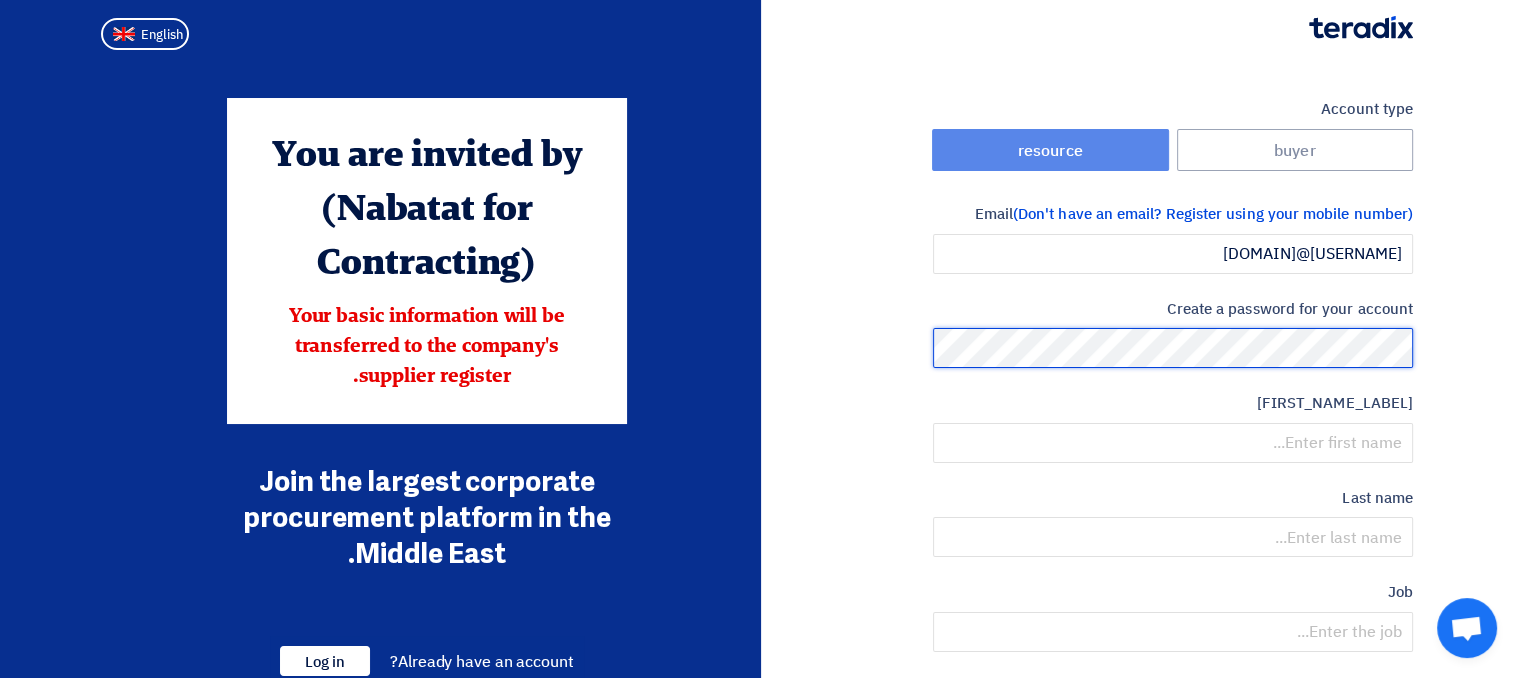 click on "Account type
buyer
resource
Email
(Don't have an email? Register using your mobile number)
[EMAIL]
Create a password for your account
first name
Last name
Job
optional
Mobile number
+[PHONE_CODE]" 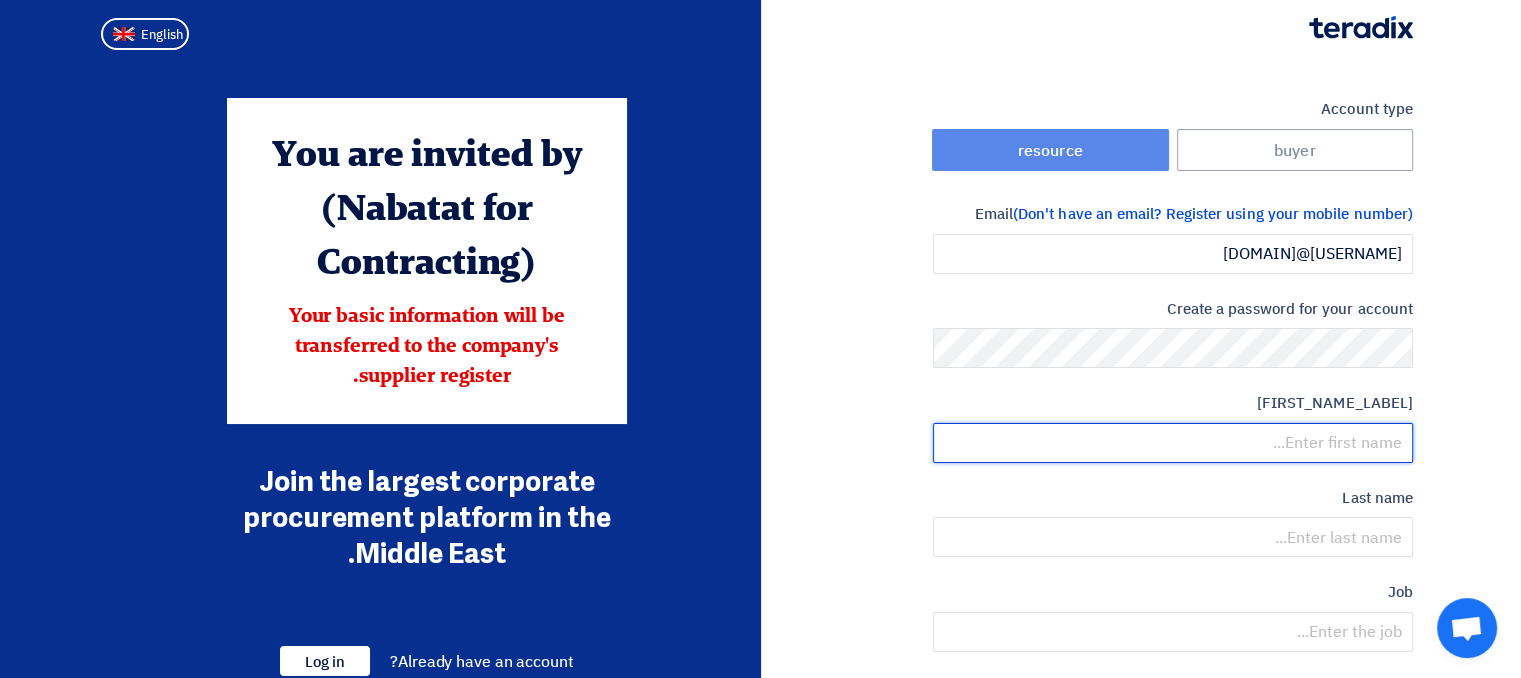 click at bounding box center (1173, 443) 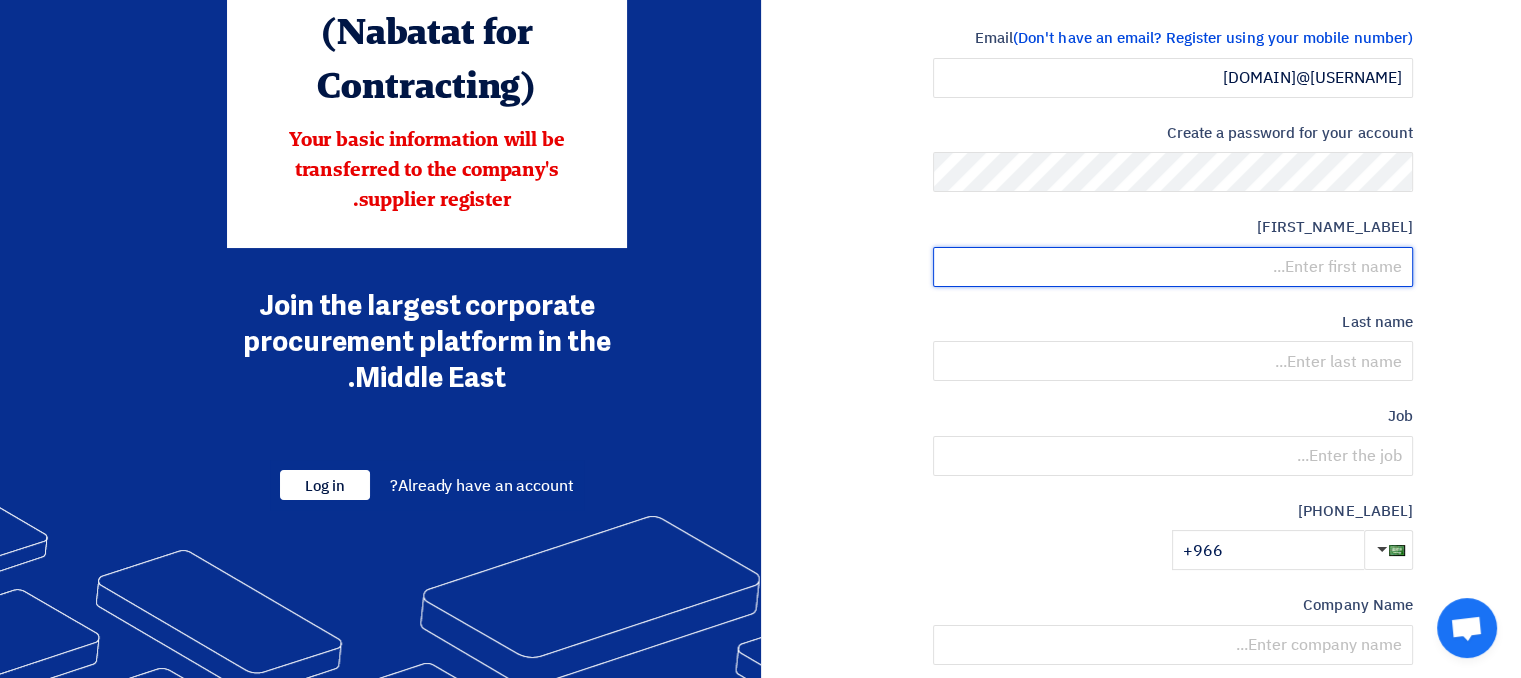 scroll, scrollTop: 200, scrollLeft: 0, axis: vertical 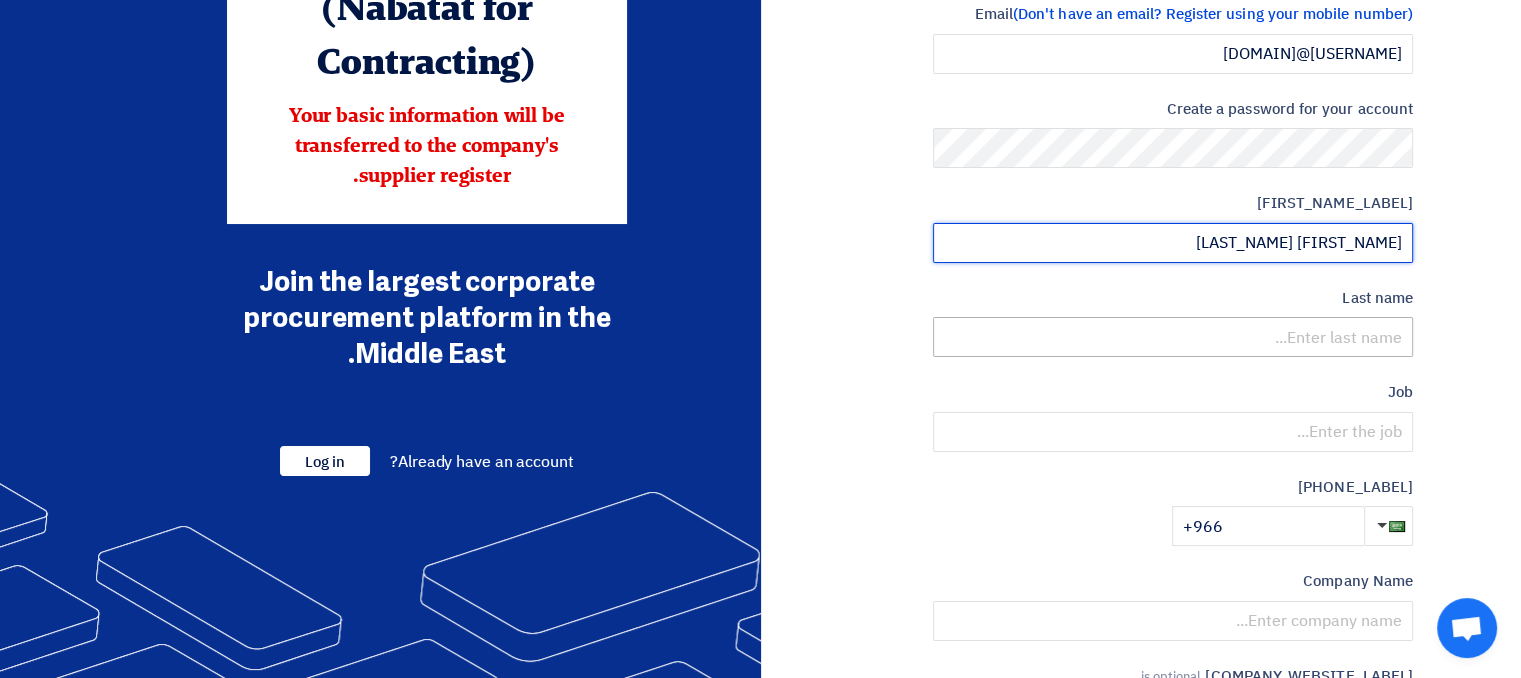 type on "[FIRST_NAME] [LAST_NAME]" 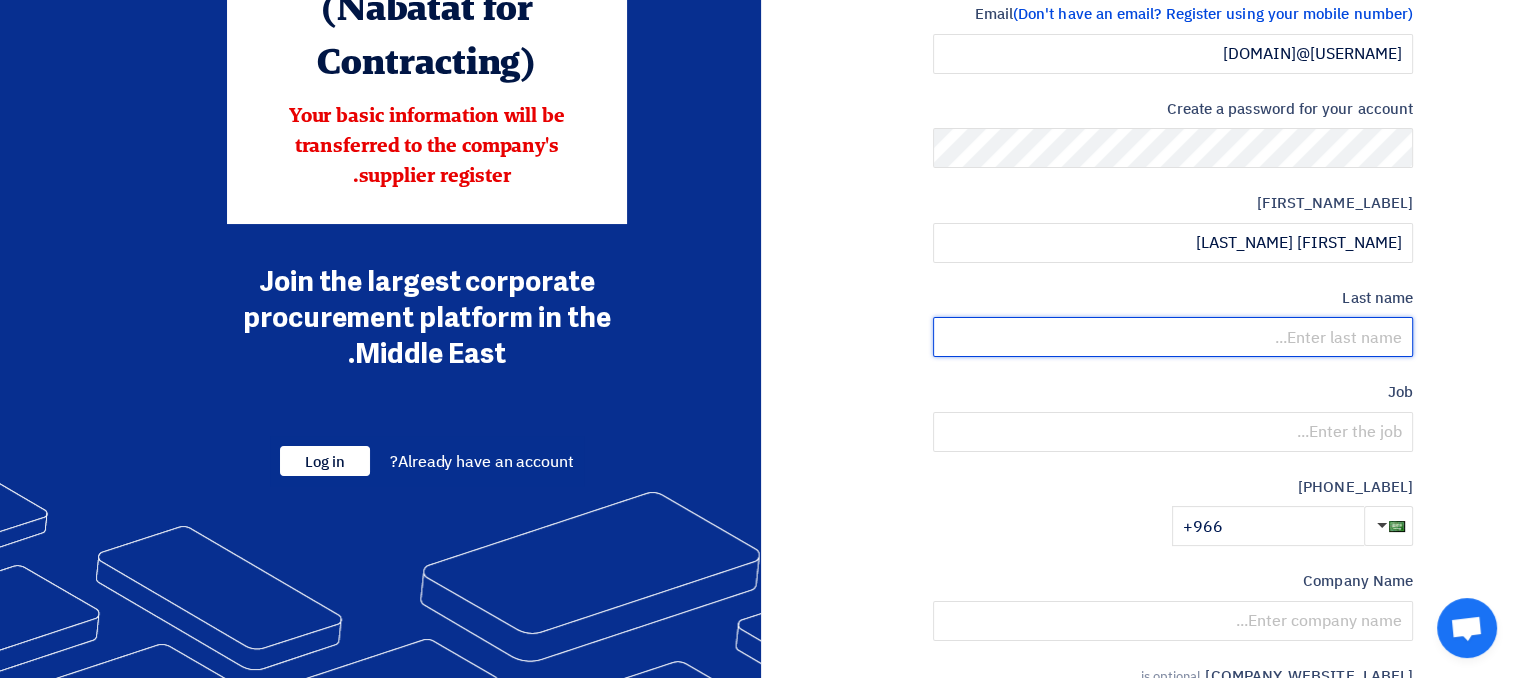 click at bounding box center (1173, 337) 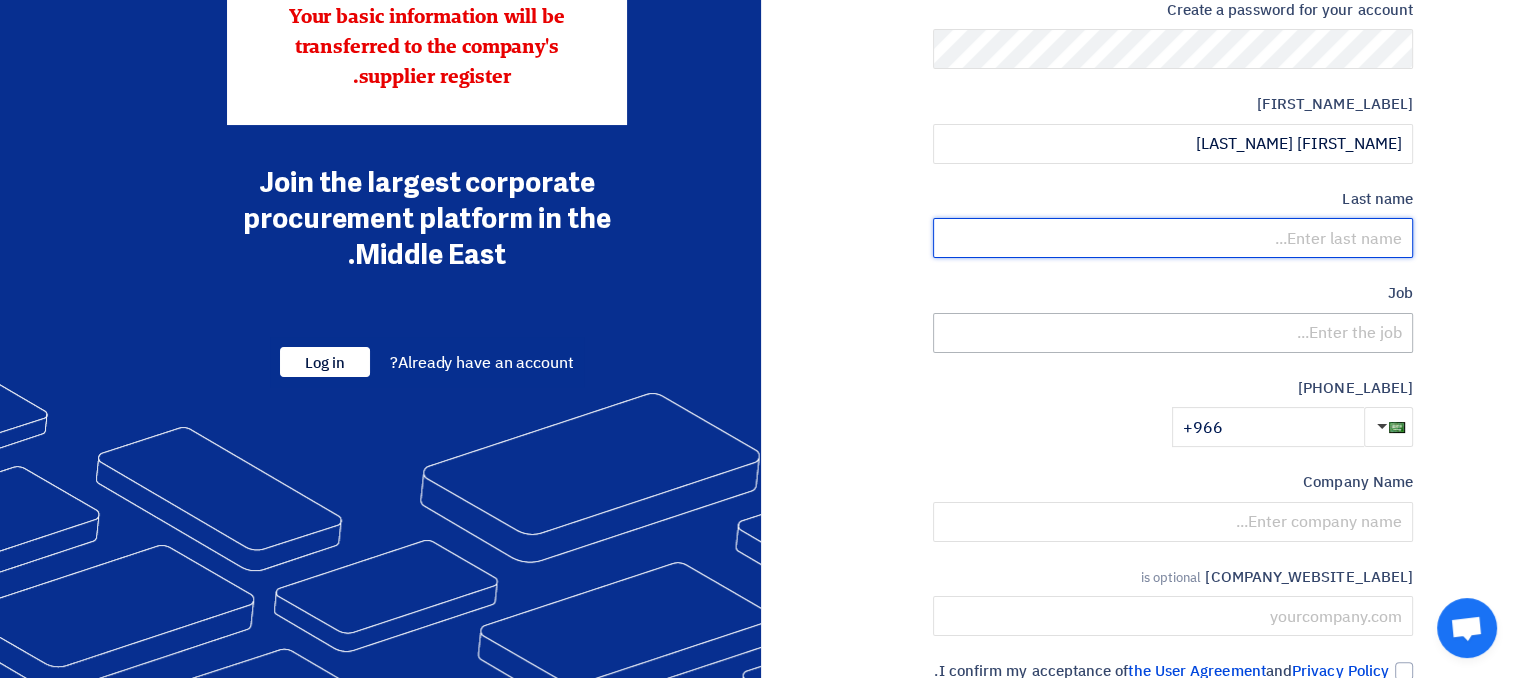 scroll, scrollTop: 300, scrollLeft: 0, axis: vertical 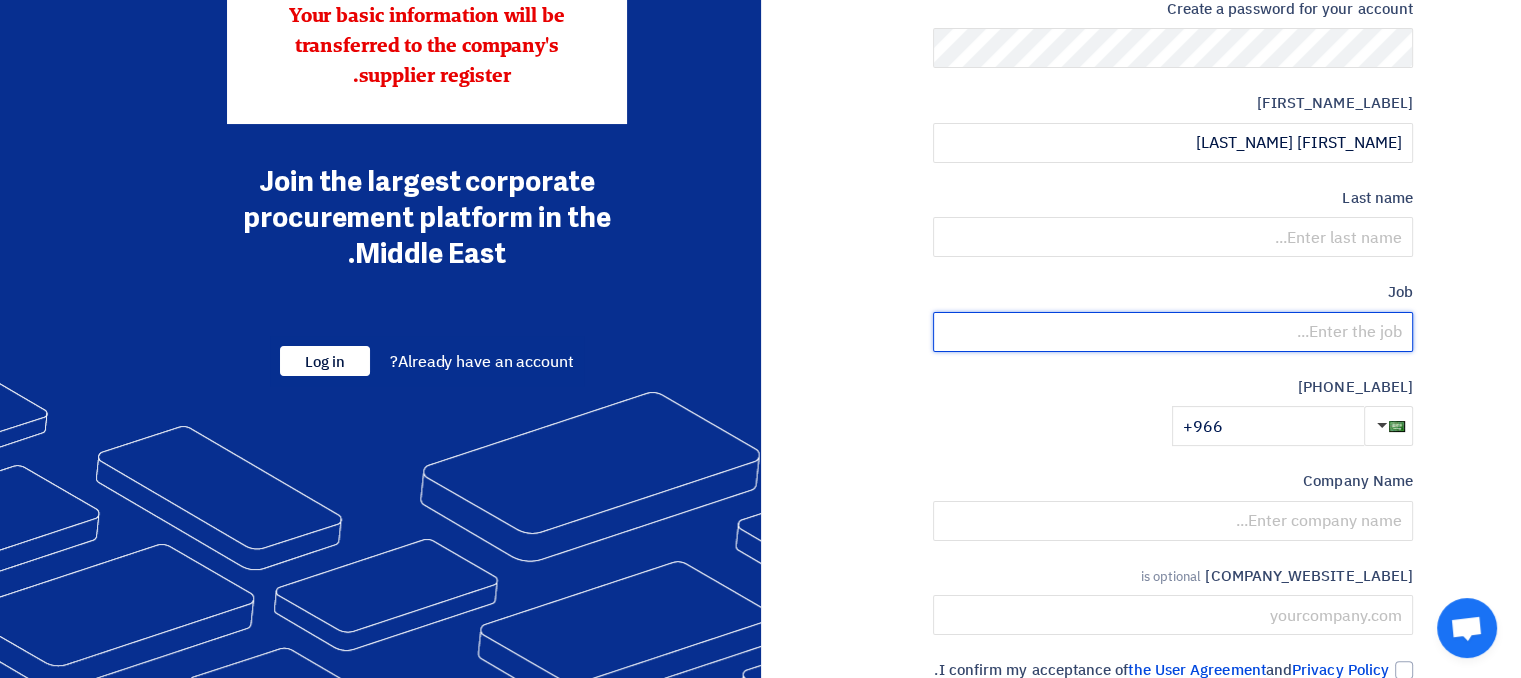 click at bounding box center (1173, 332) 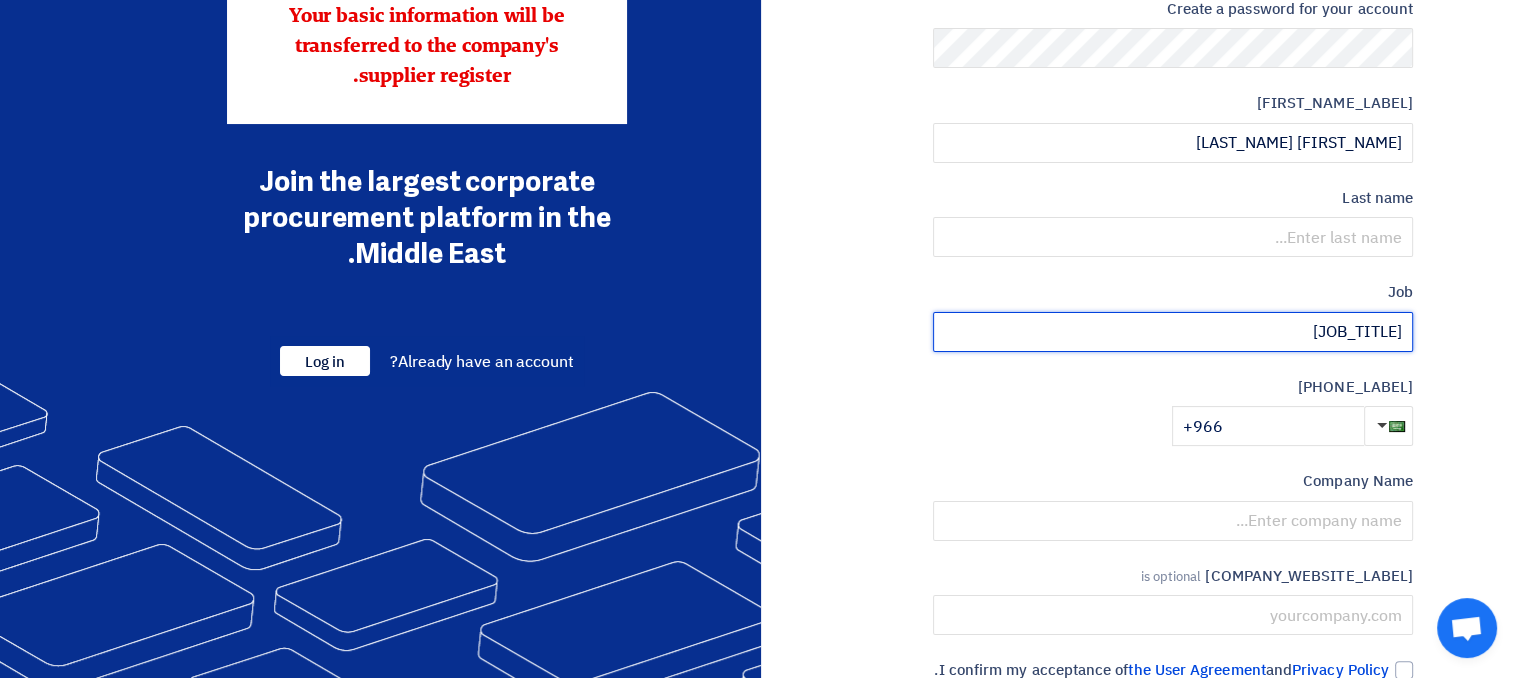 drag, startPoint x: 1274, startPoint y: 333, endPoint x: 1400, endPoint y: 337, distance: 126.06348 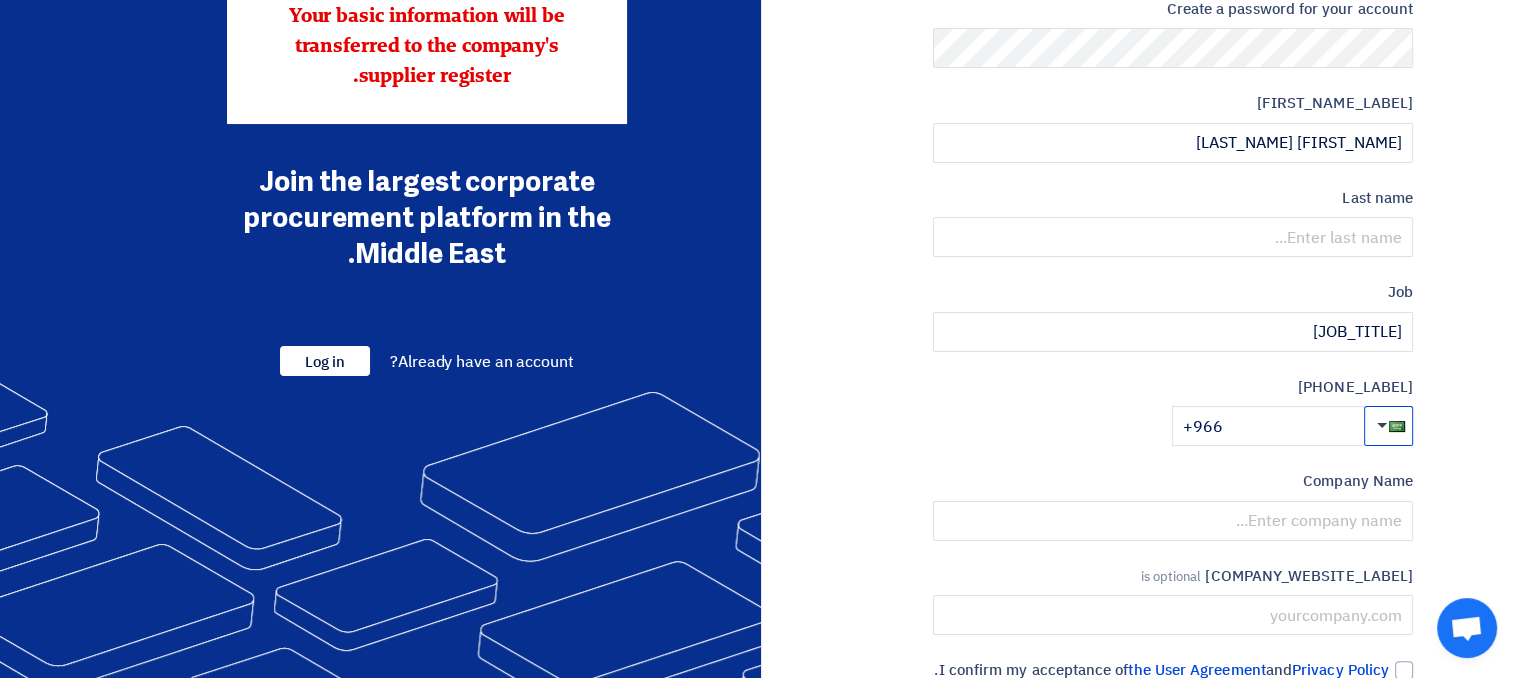 click 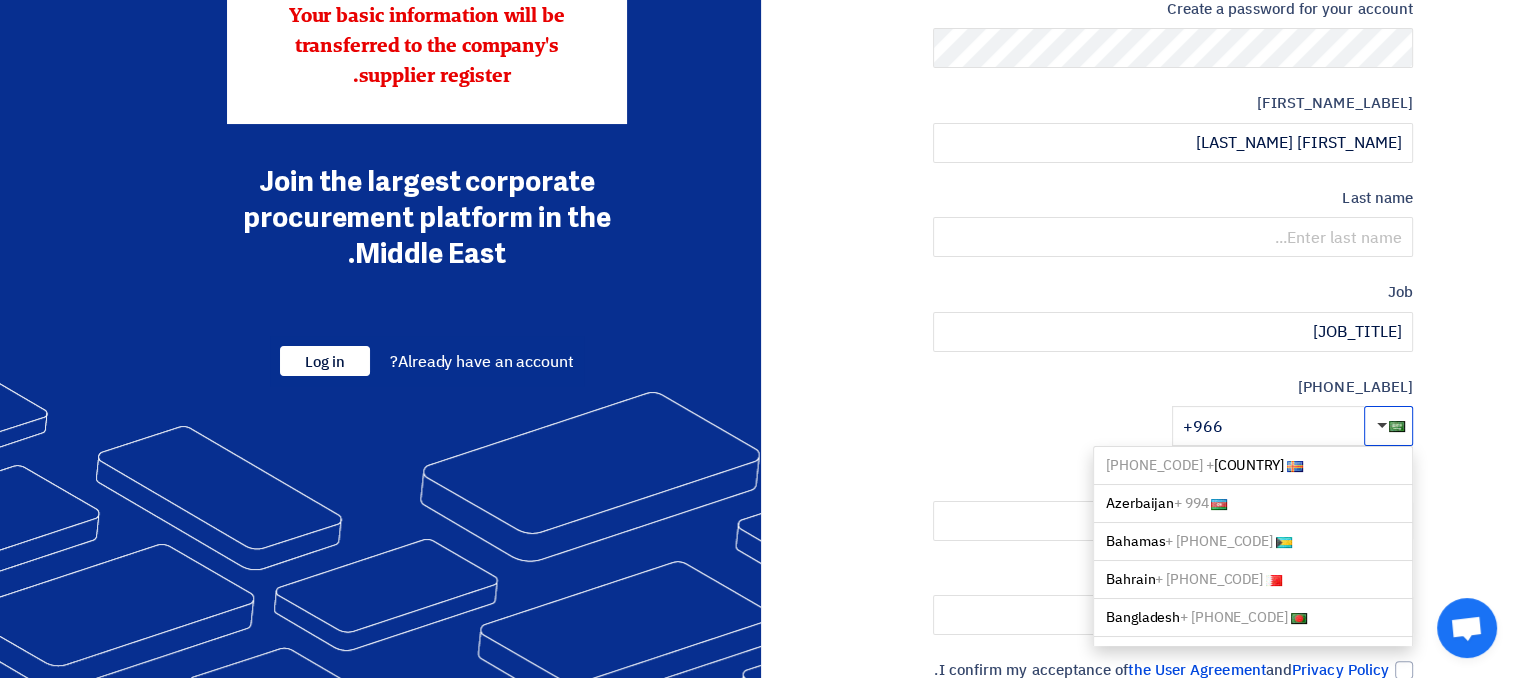 click 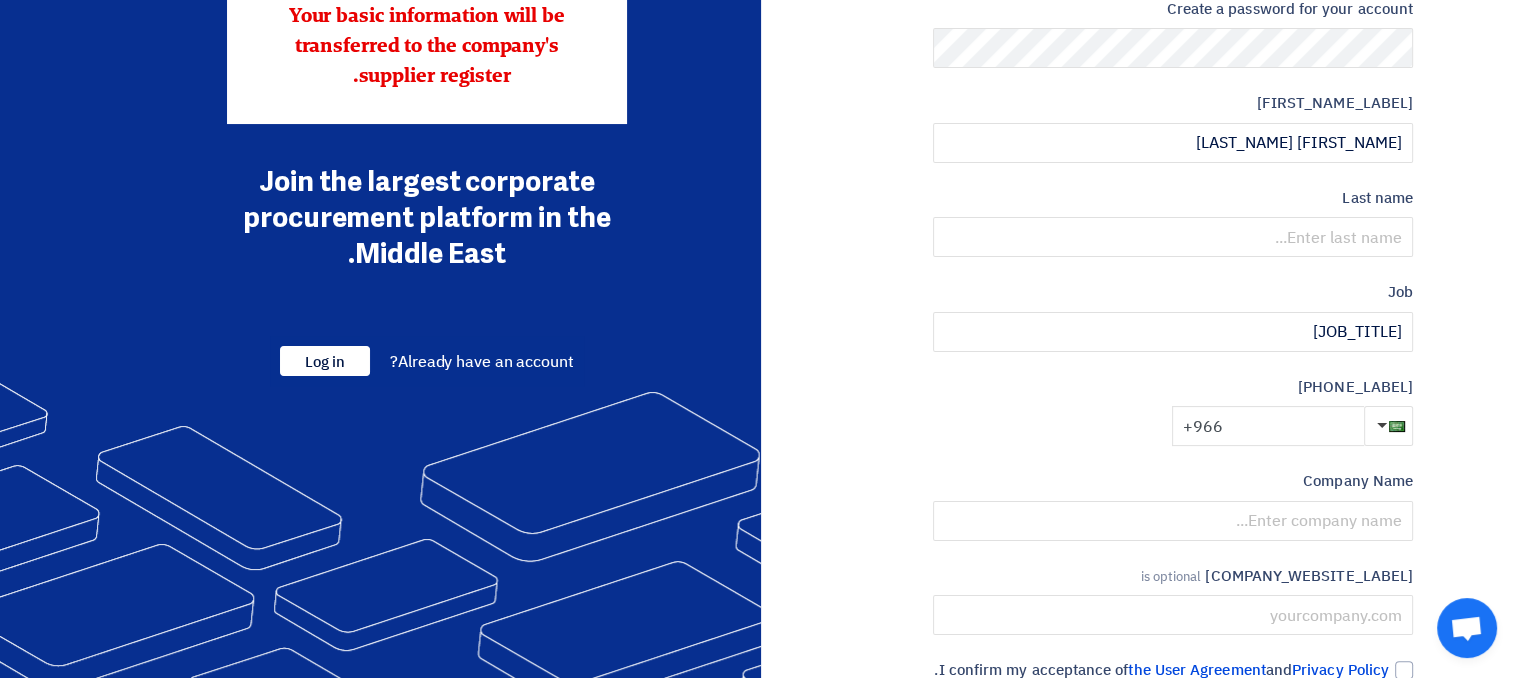 click on "+966" 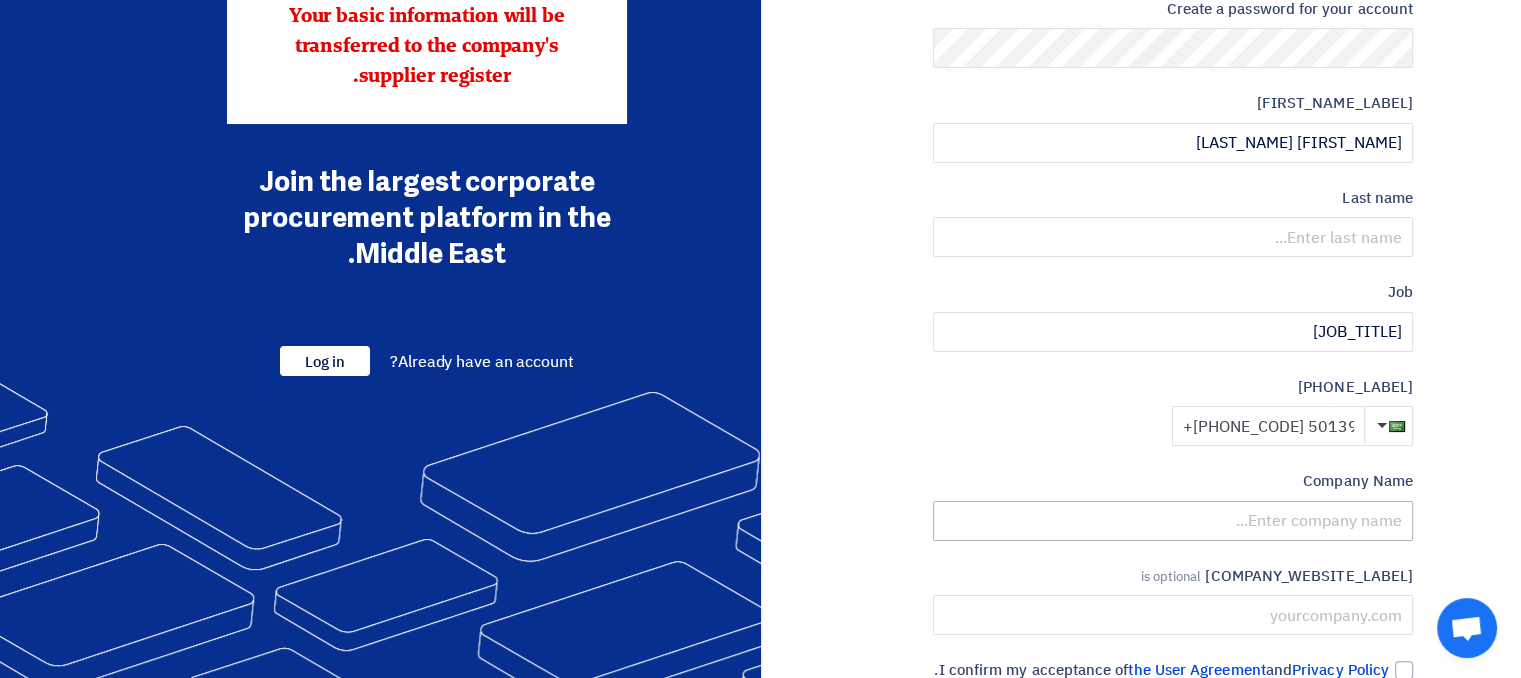 type on "+[PHONE_CODE] 501397497" 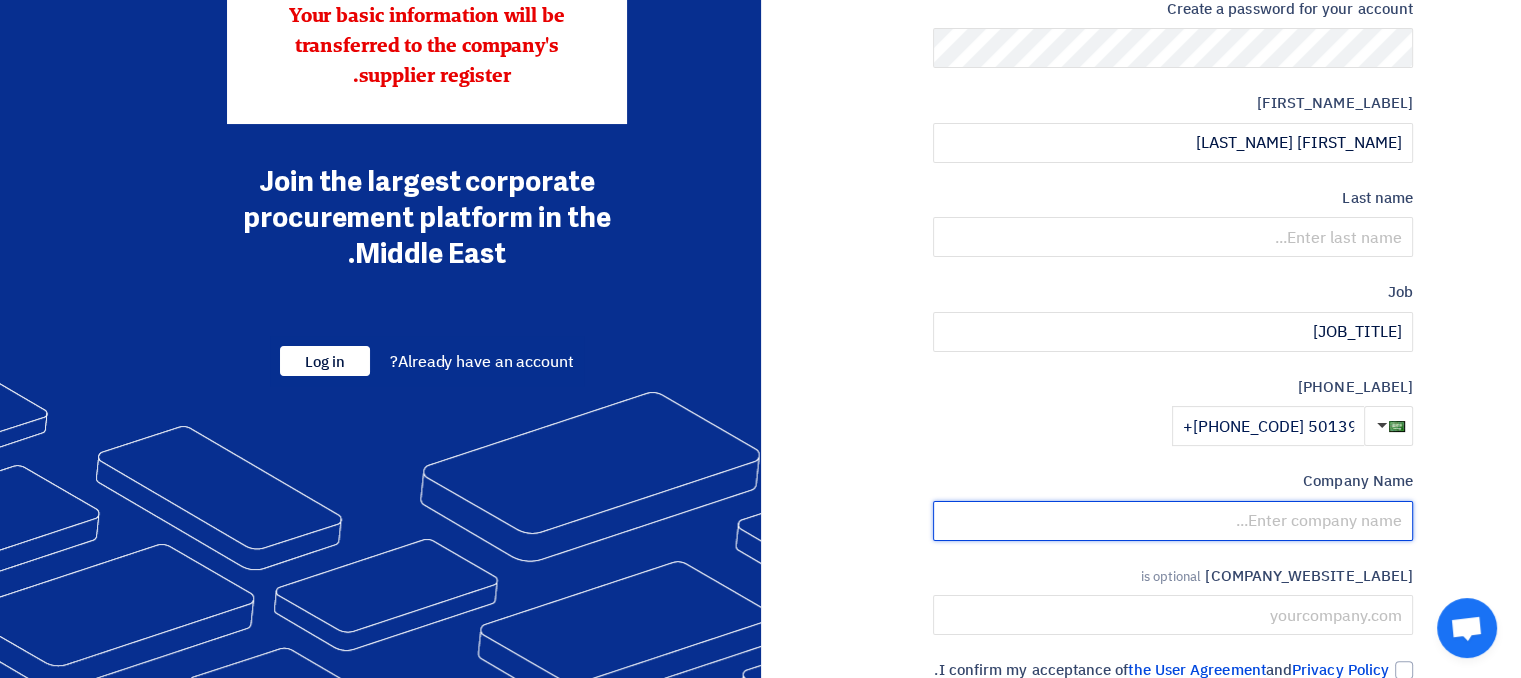 drag, startPoint x: 1192, startPoint y: 535, endPoint x: 1211, endPoint y: 551, distance: 24.839485 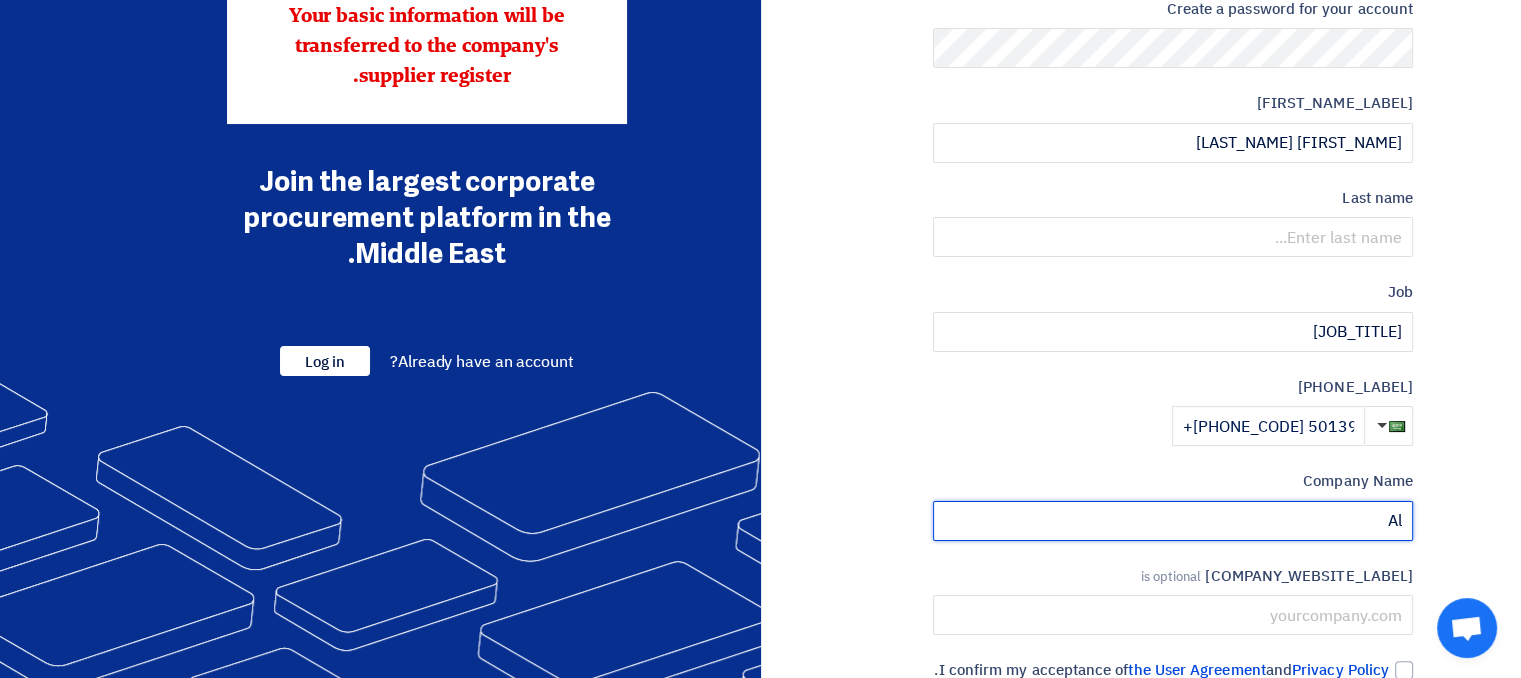 type on "A" 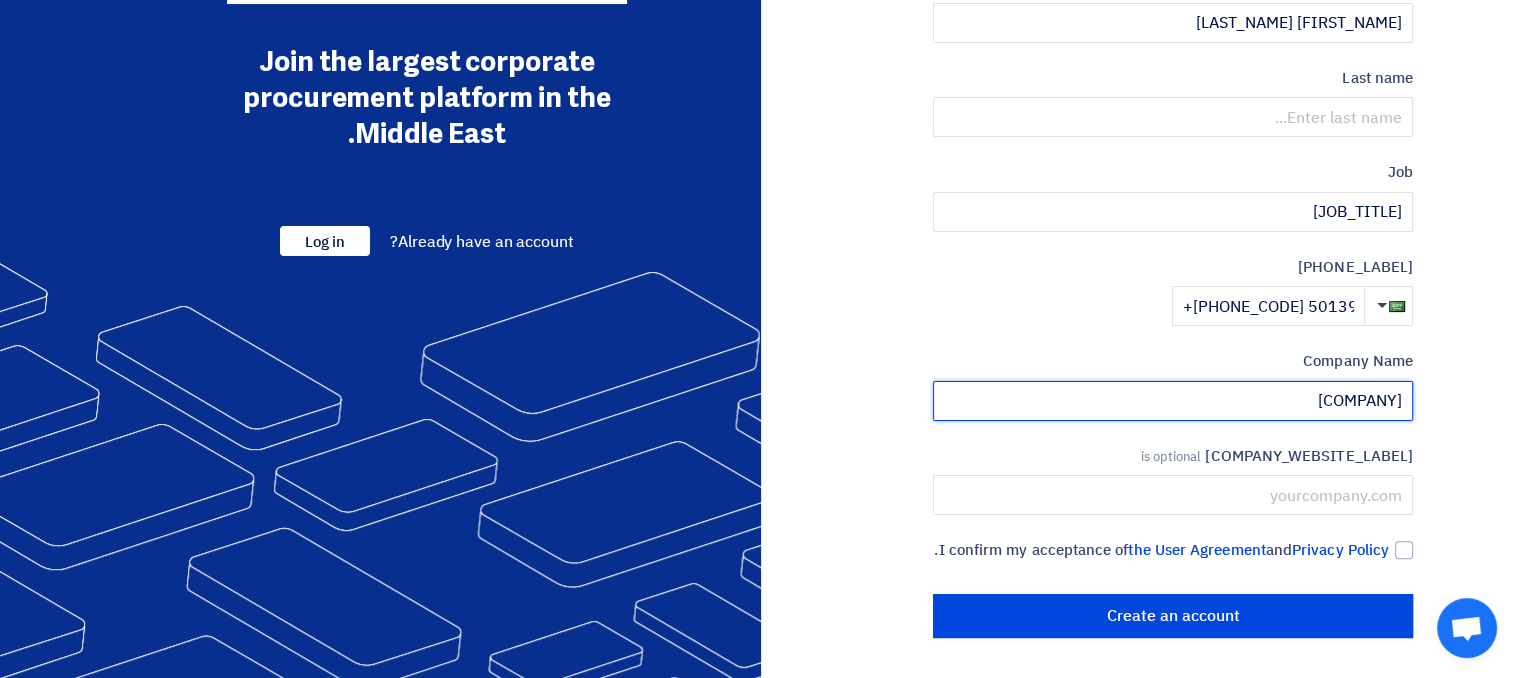 scroll, scrollTop: 442, scrollLeft: 0, axis: vertical 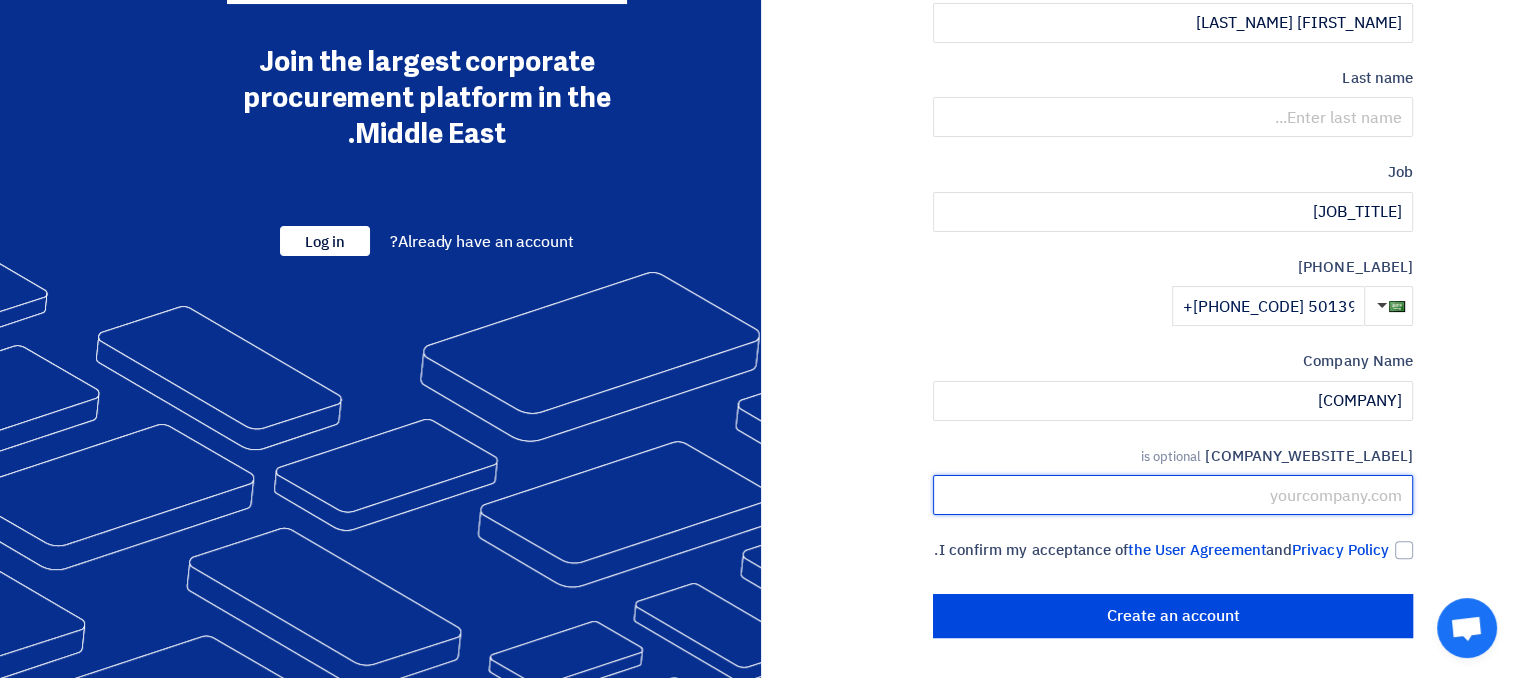 click at bounding box center [1173, 495] 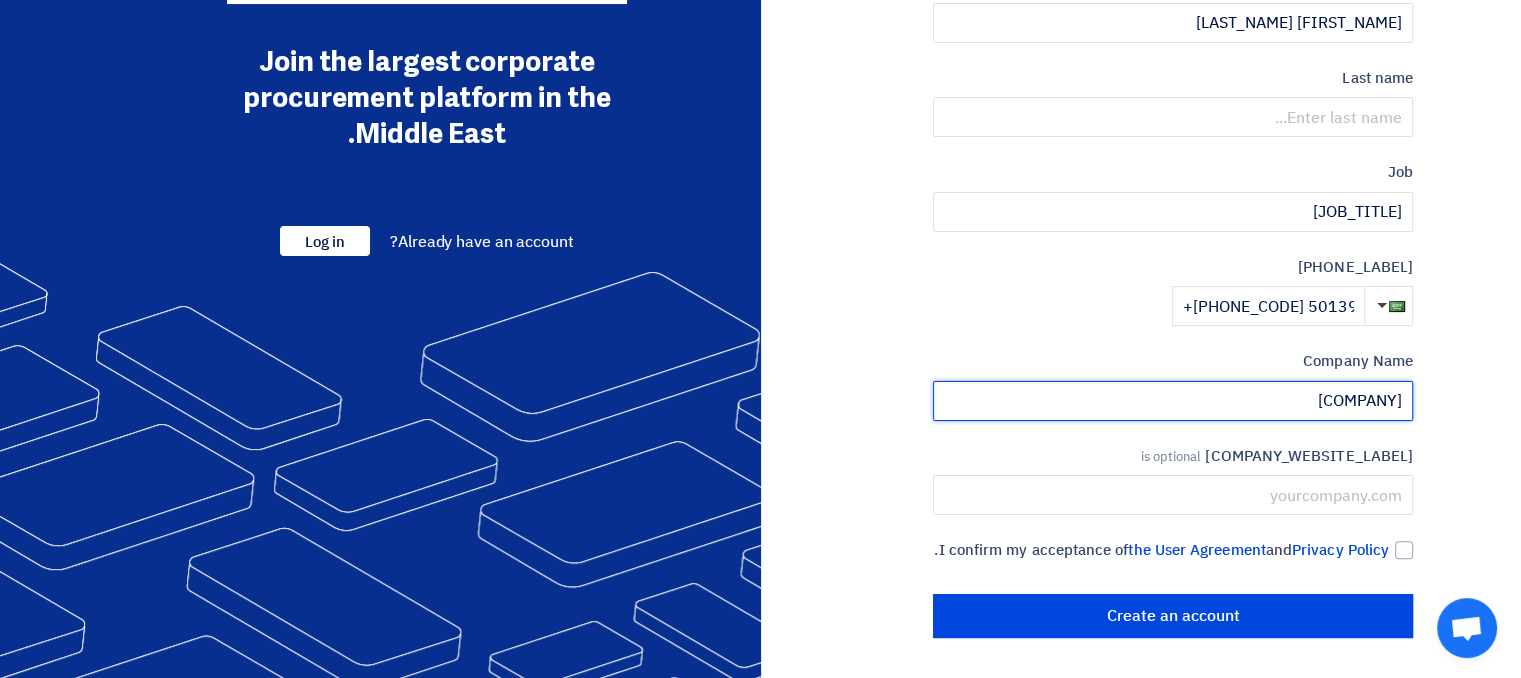 click on "Al Mona Care Trading Est" at bounding box center (1173, 401) 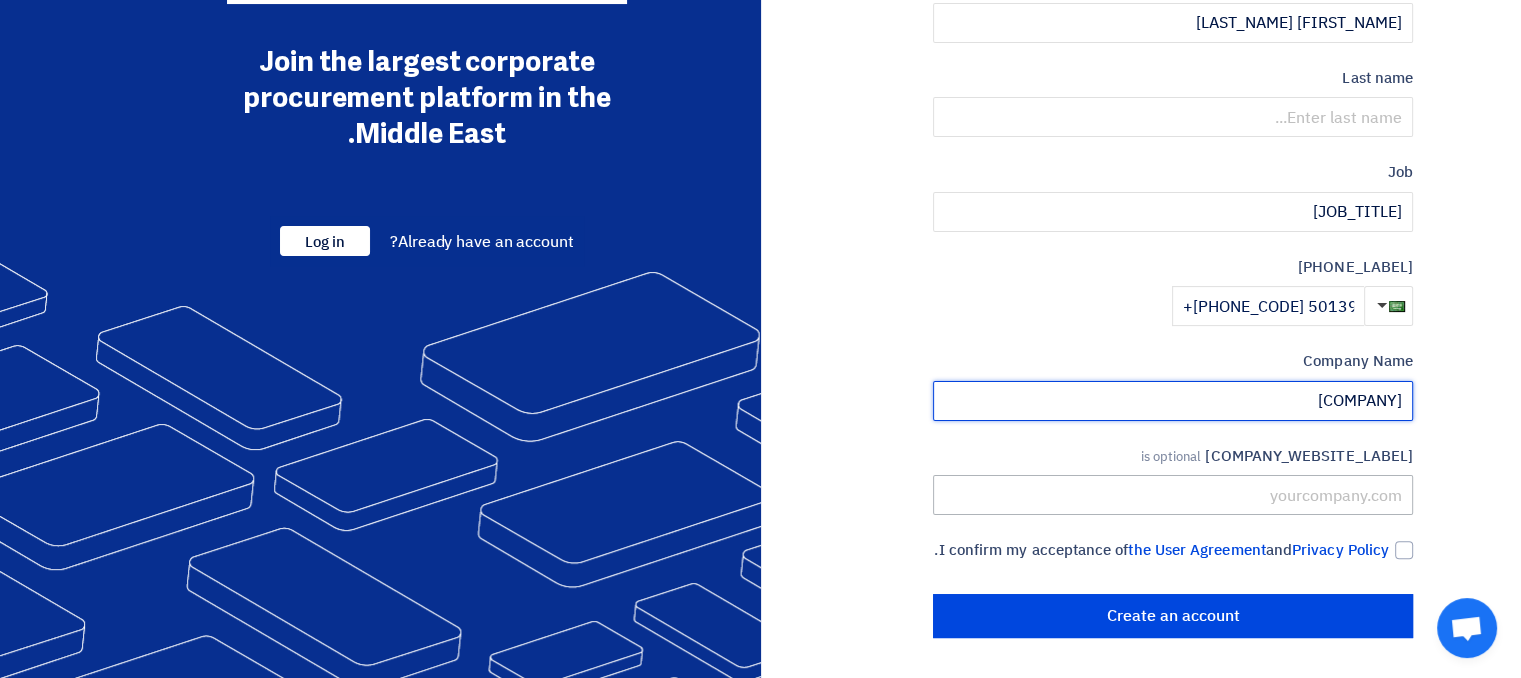 type on "Al Mona Care For Trading" 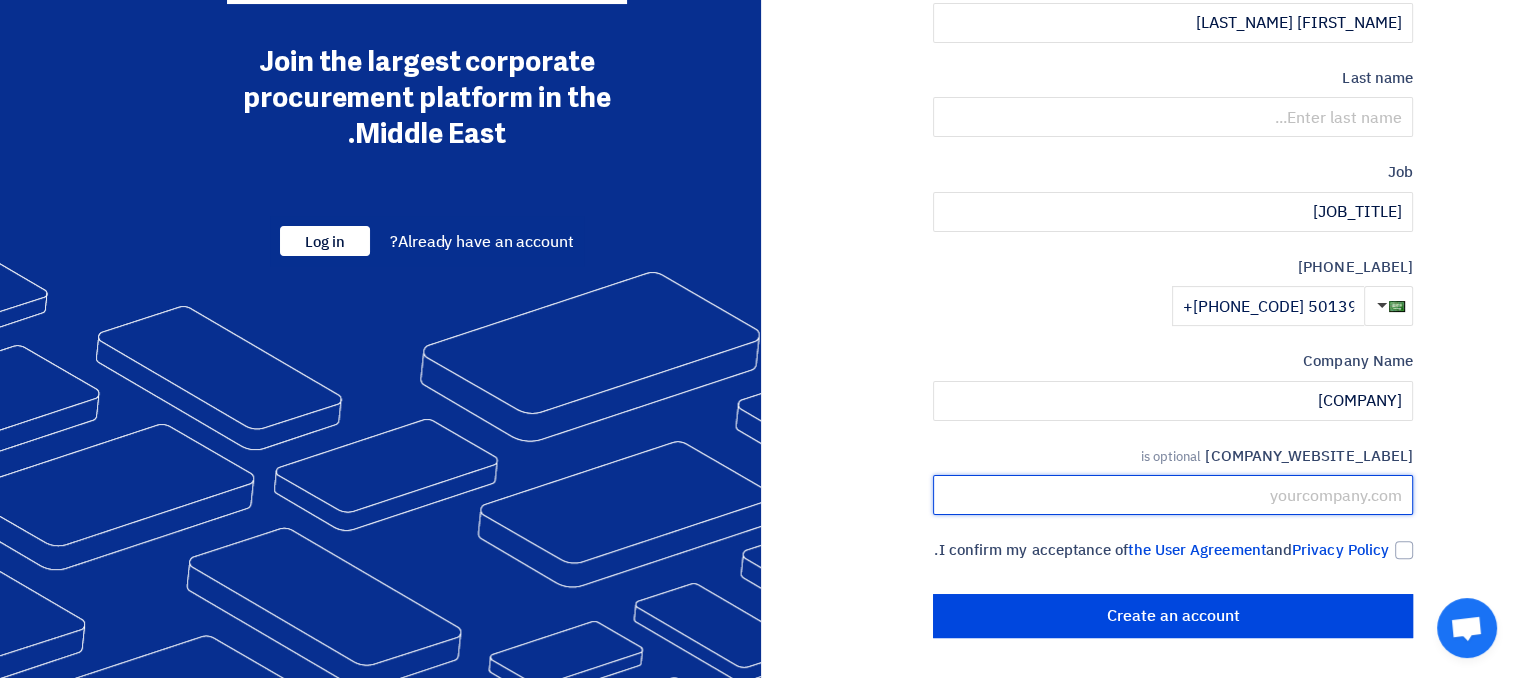 click at bounding box center (1173, 495) 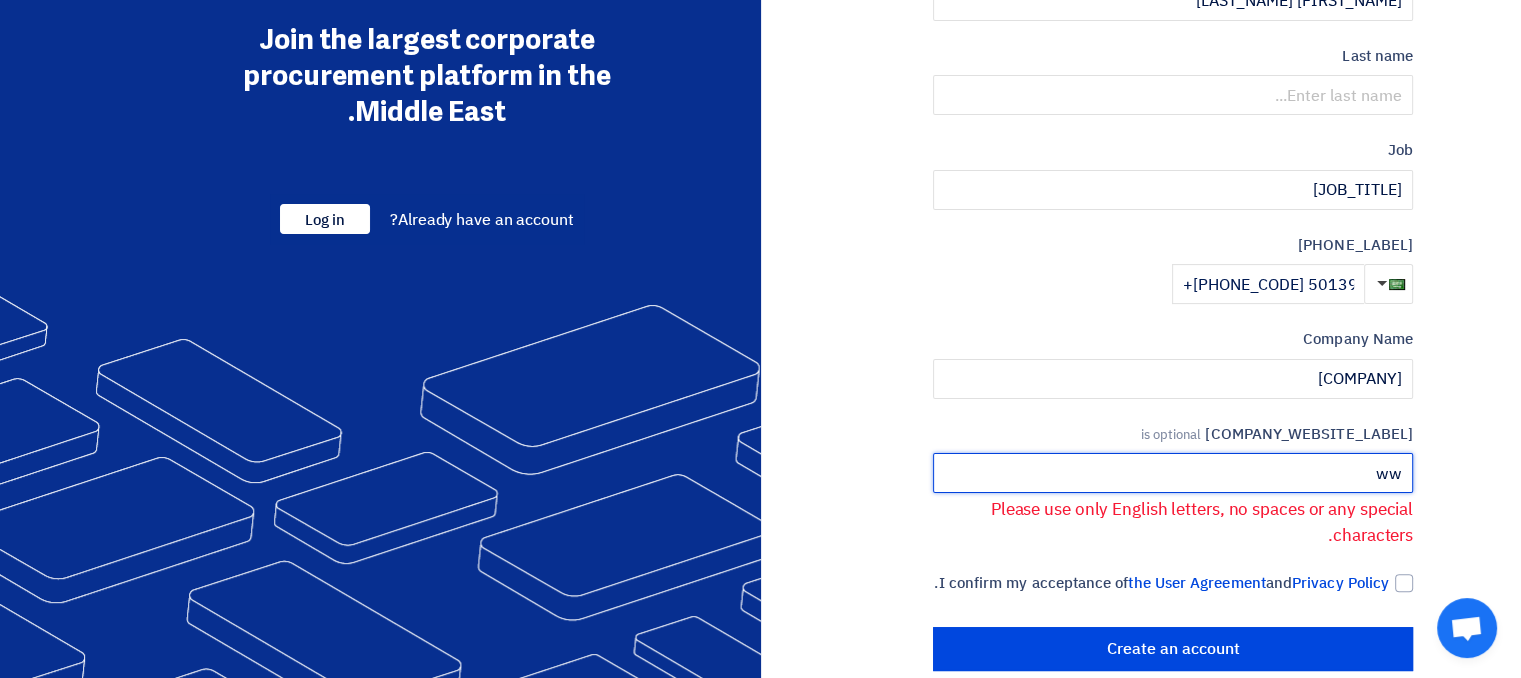 type on "w" 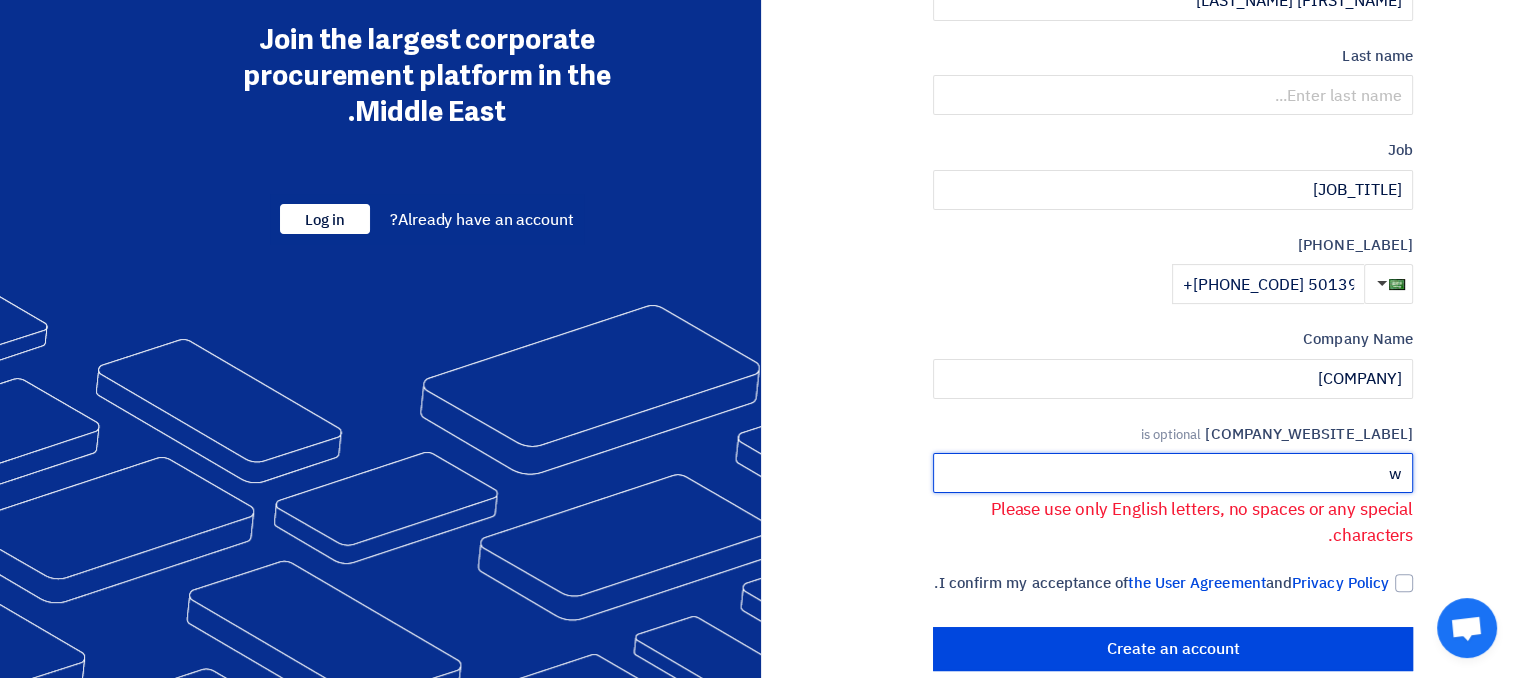 type 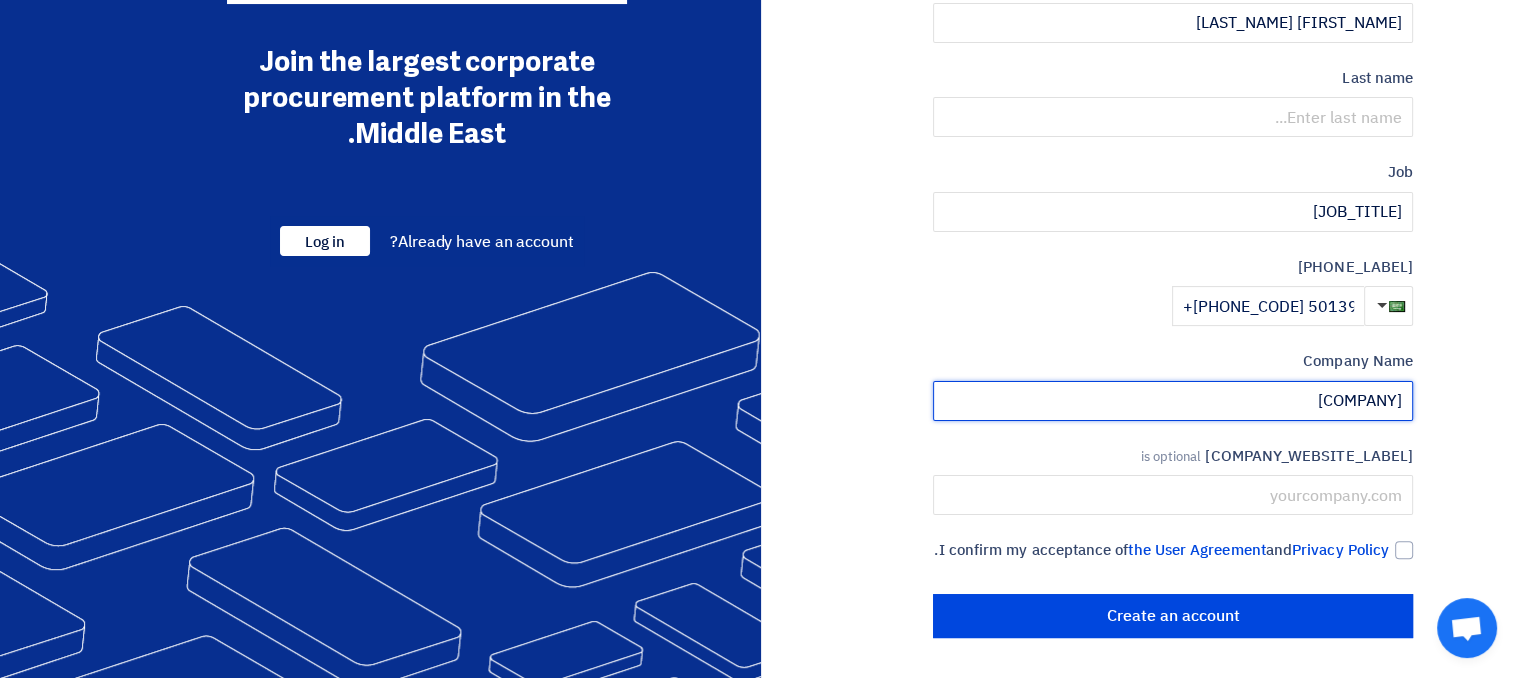 click on "Al Mona Care For Trading" at bounding box center (1173, 401) 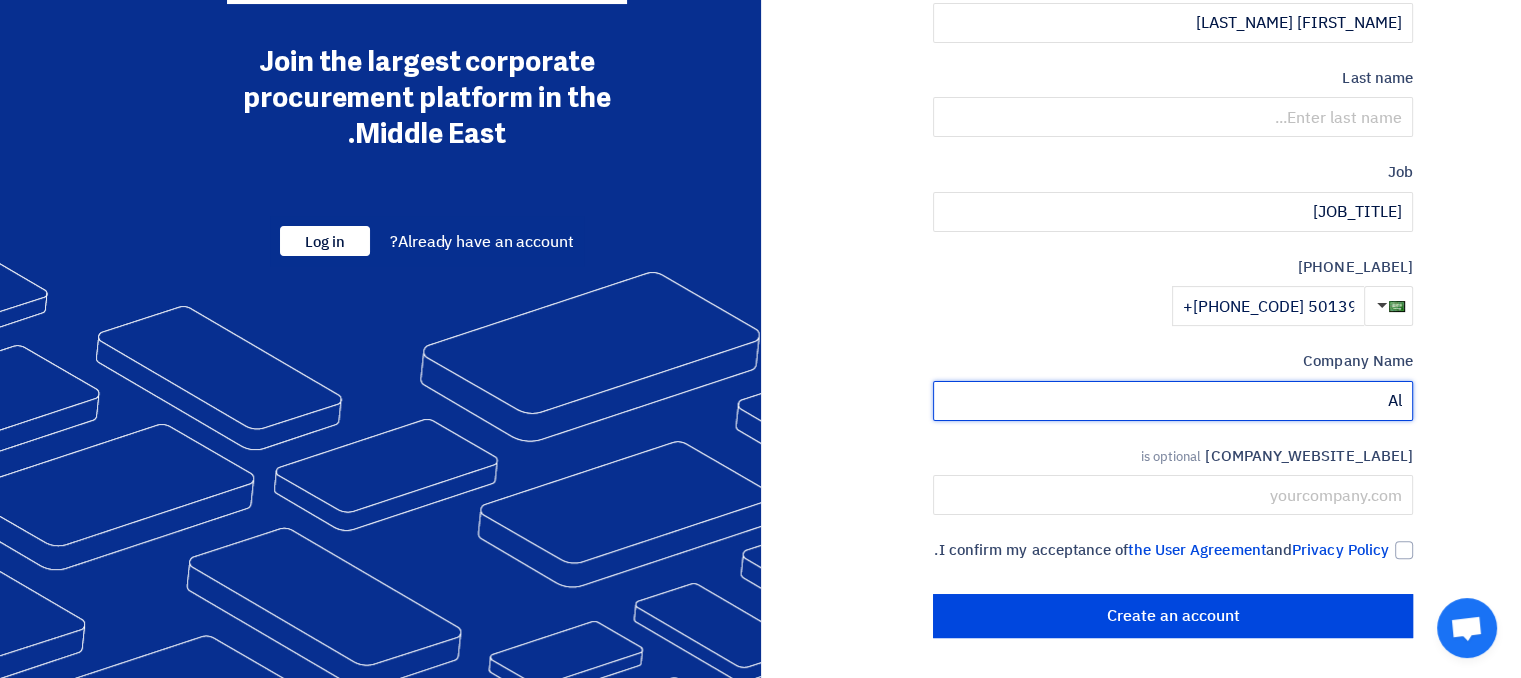 type on "A" 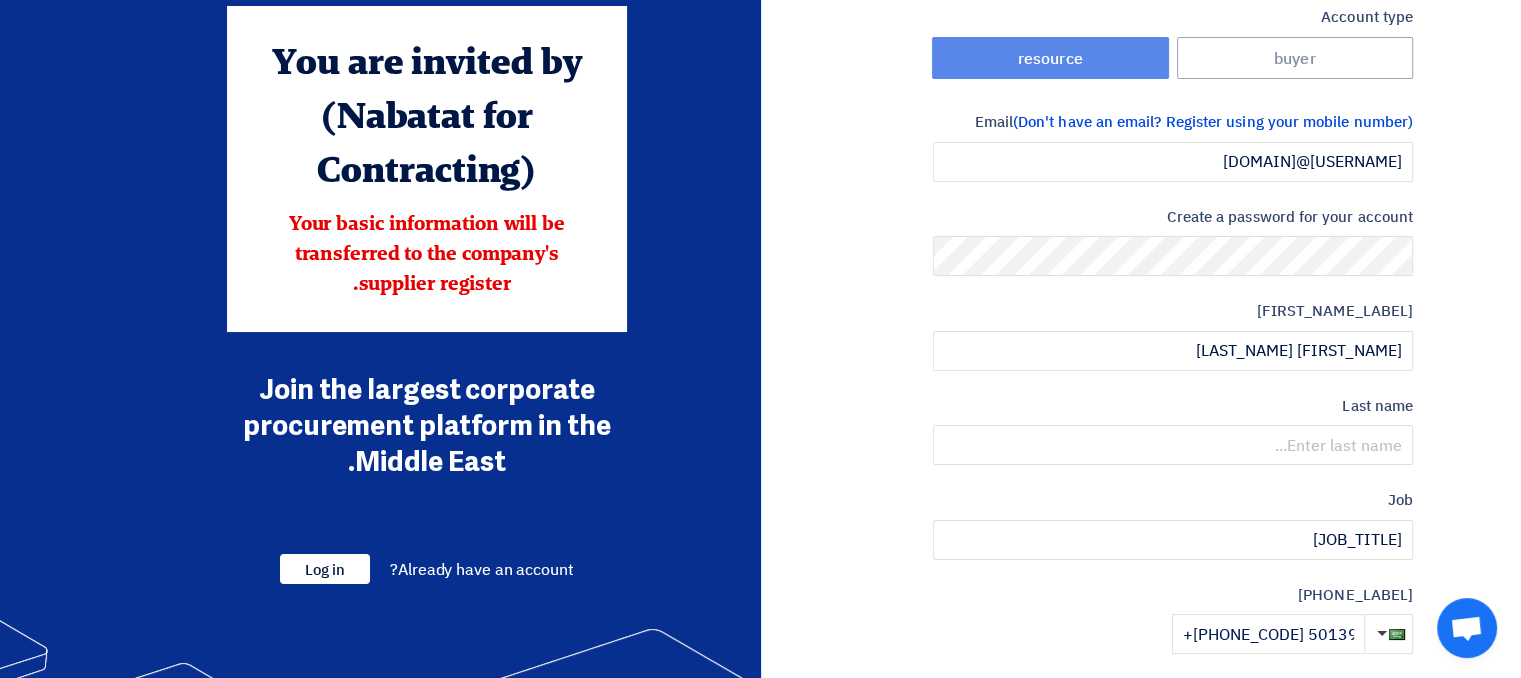 scroll, scrollTop: 0, scrollLeft: 0, axis: both 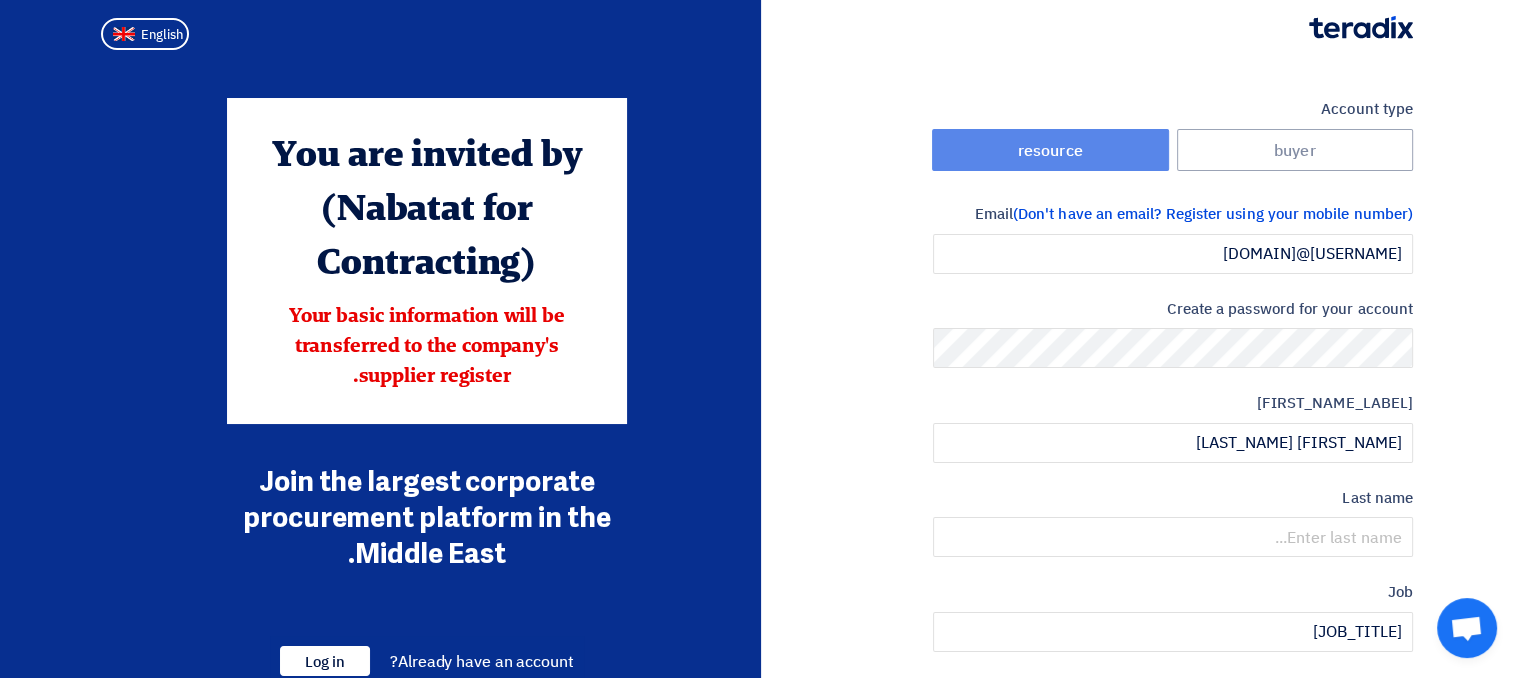 type 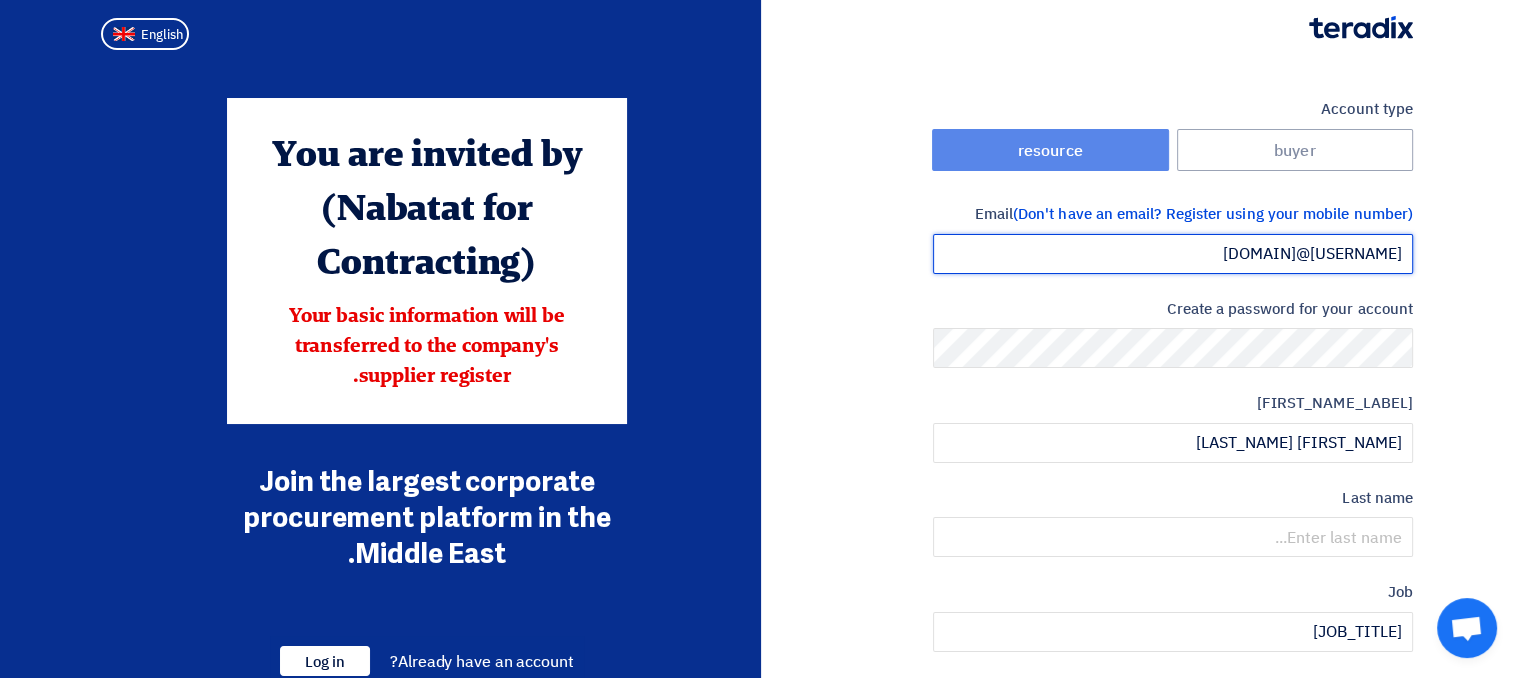 click on "kumar.a@almonacare.com" at bounding box center [1173, 254] 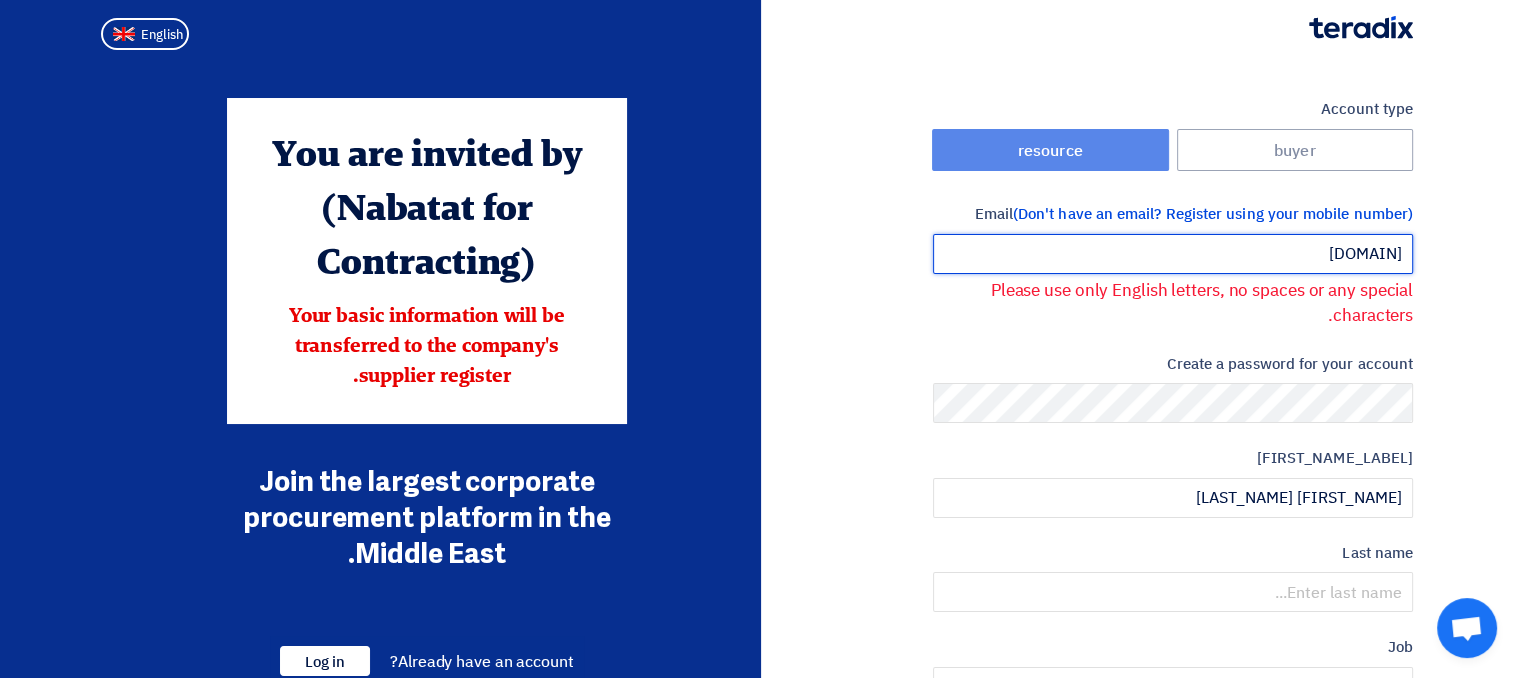 drag, startPoint x: 1232, startPoint y: 265, endPoint x: 1220, endPoint y: 261, distance: 12.649111 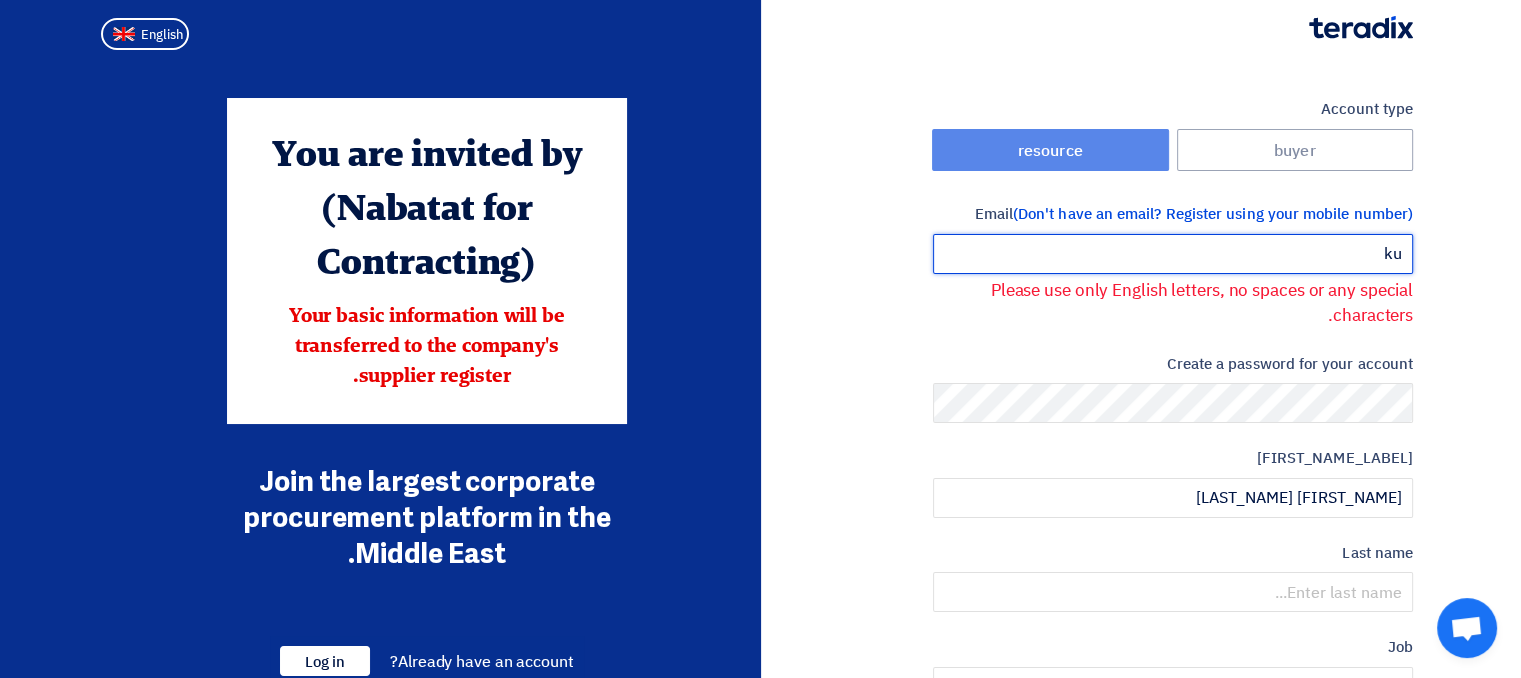 type on "k" 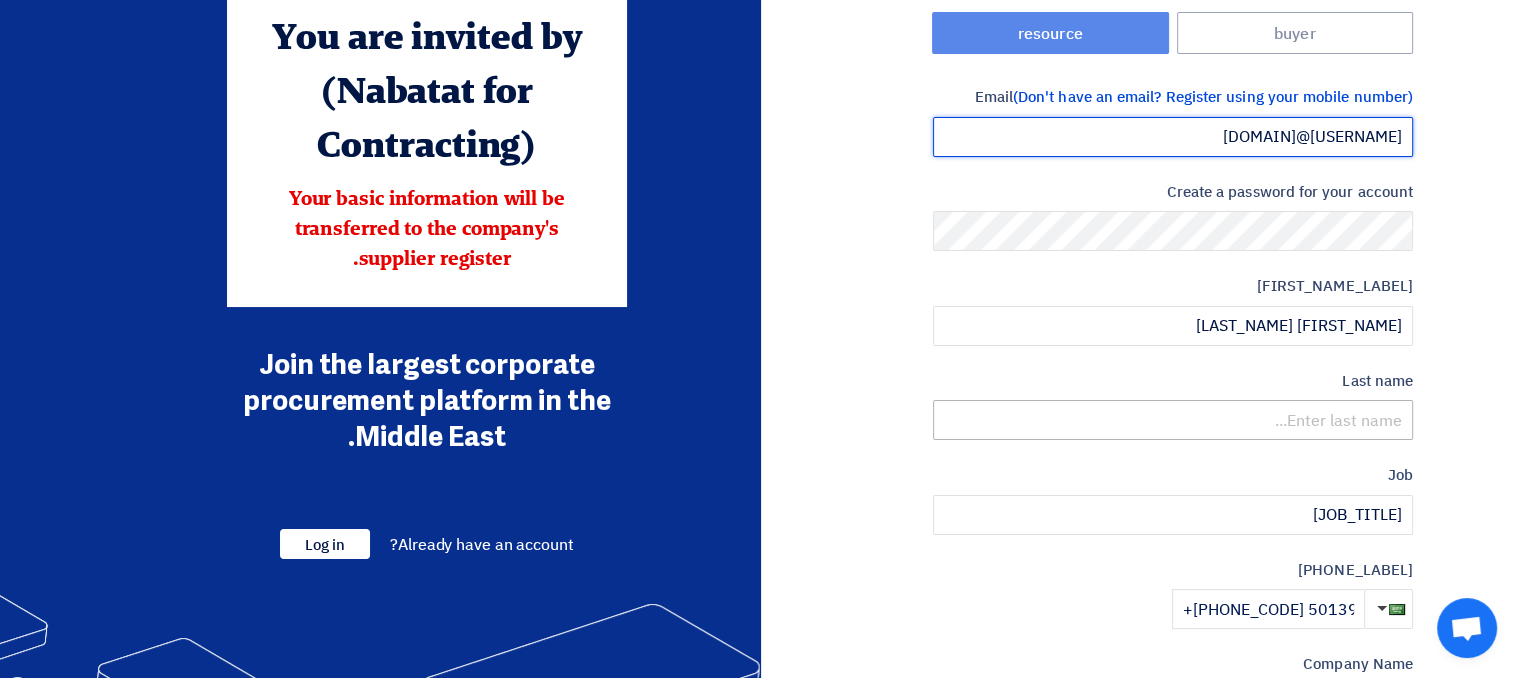 scroll, scrollTop: 200, scrollLeft: 0, axis: vertical 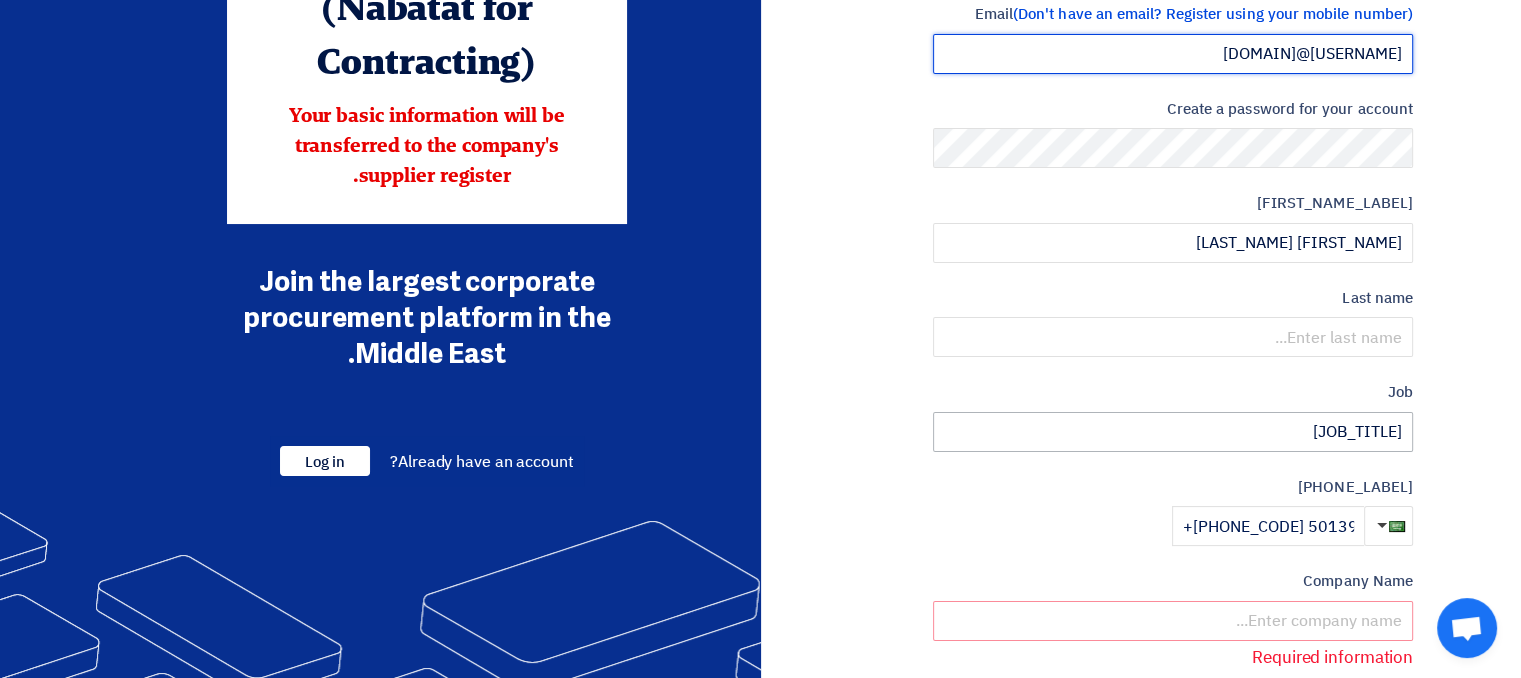 type on "kumar.a@deltacome.com" 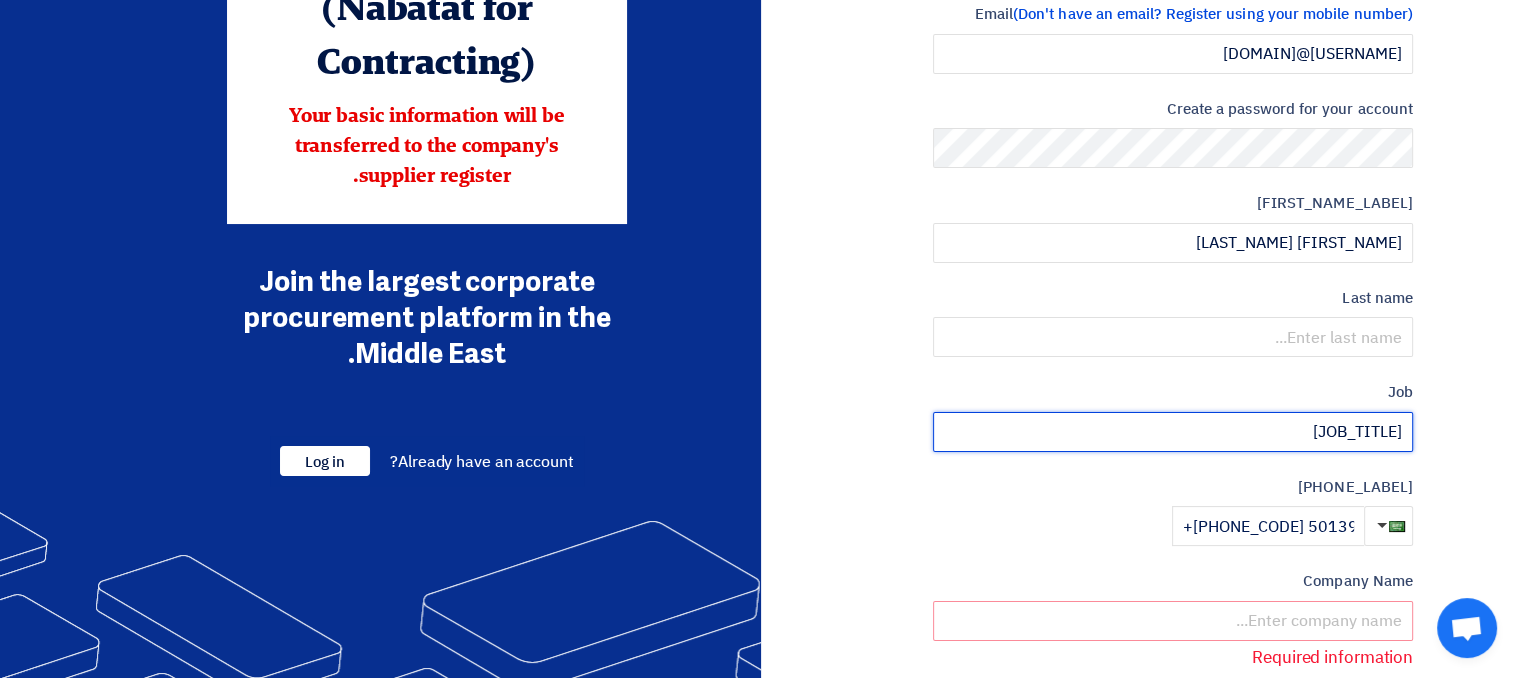 click on "Sales Supervioser" at bounding box center (1173, 432) 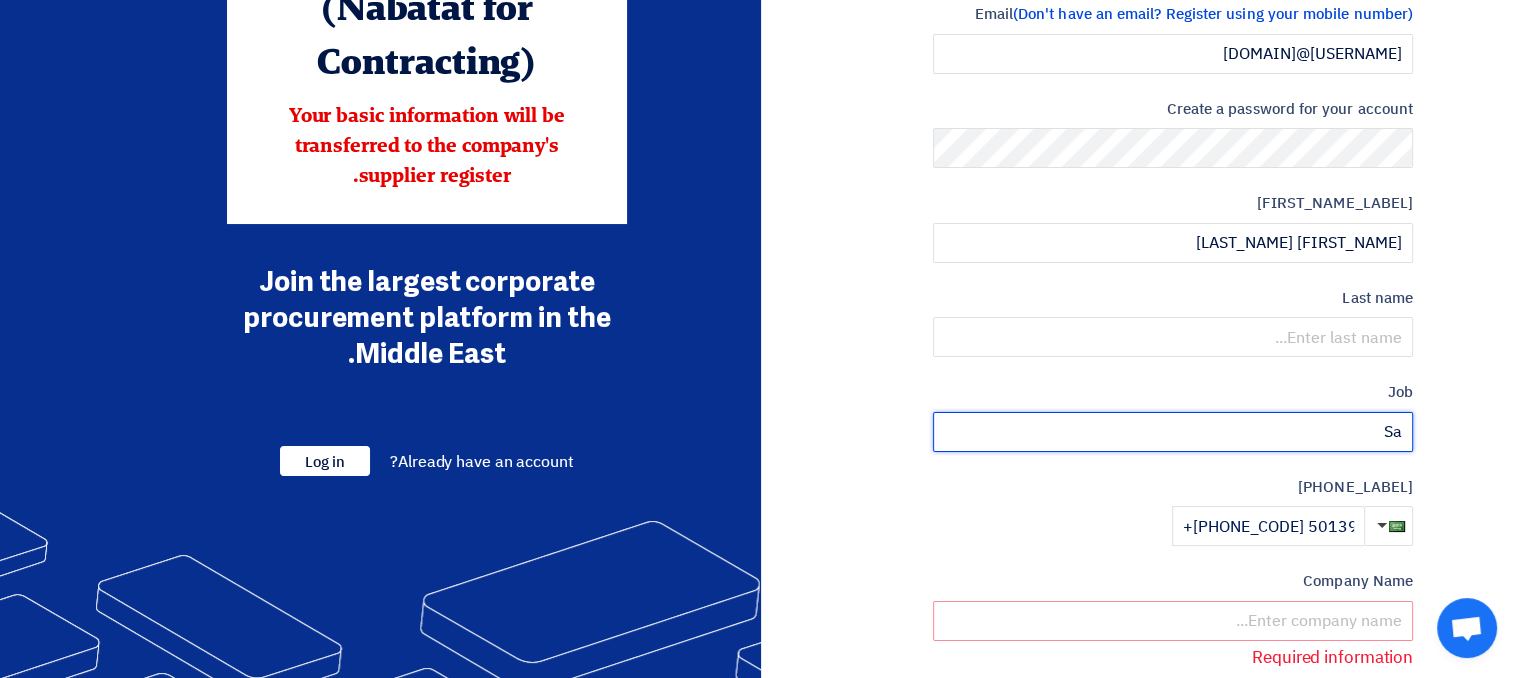 type on "S" 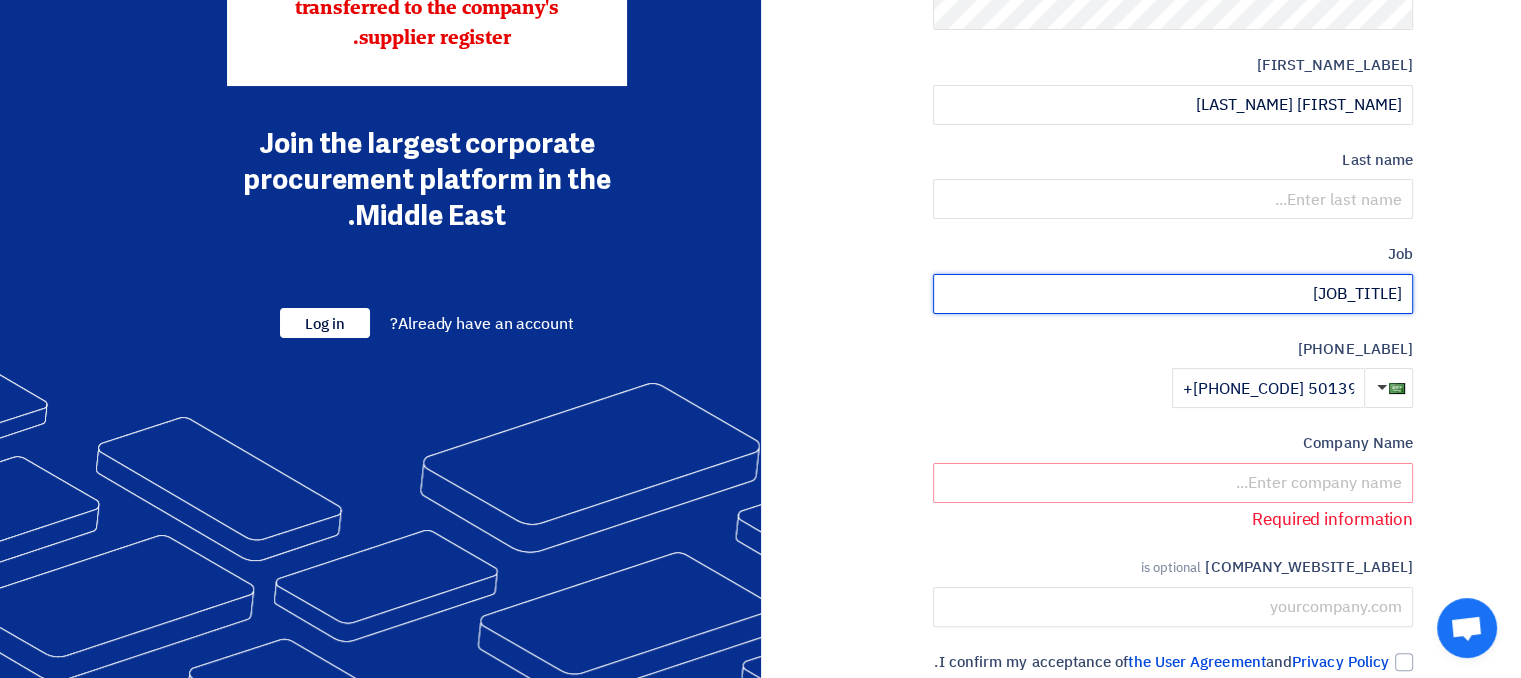 scroll, scrollTop: 400, scrollLeft: 0, axis: vertical 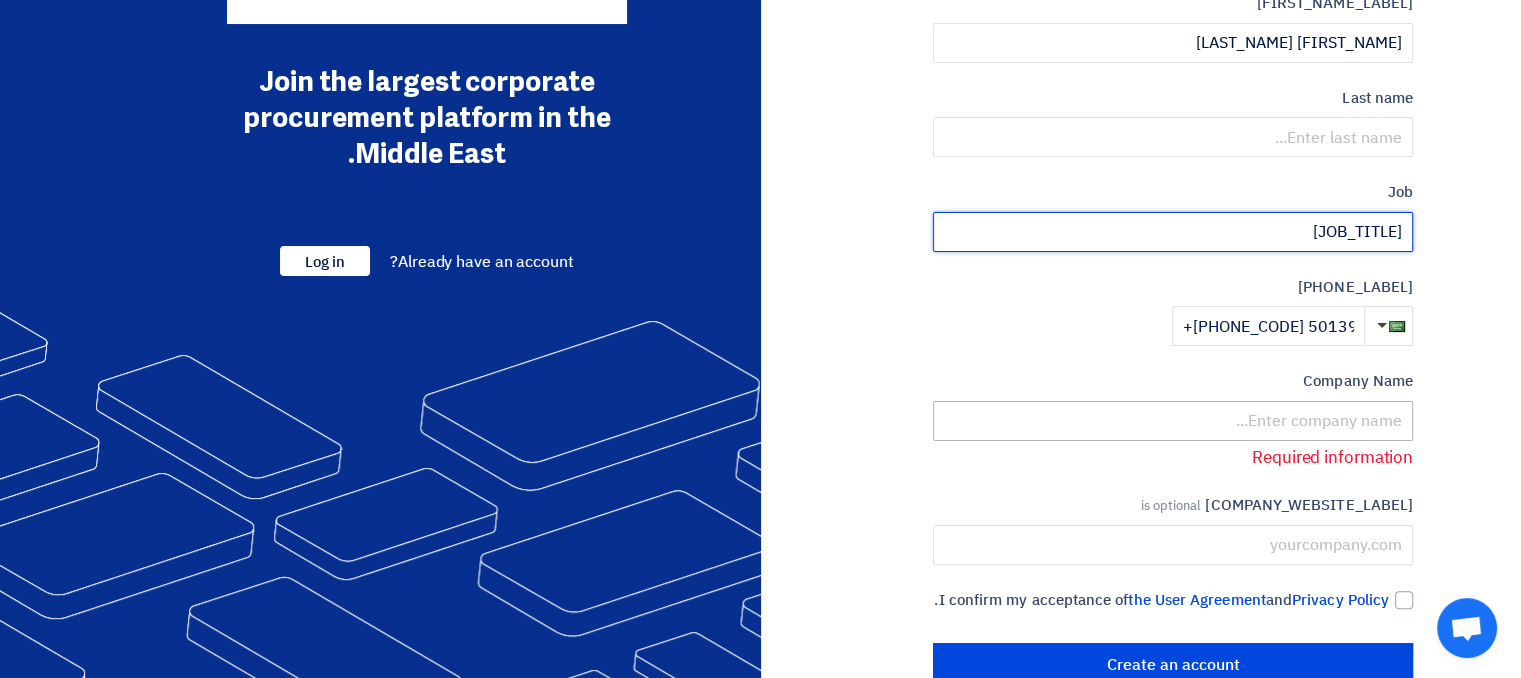 type on "Business Development Manager" 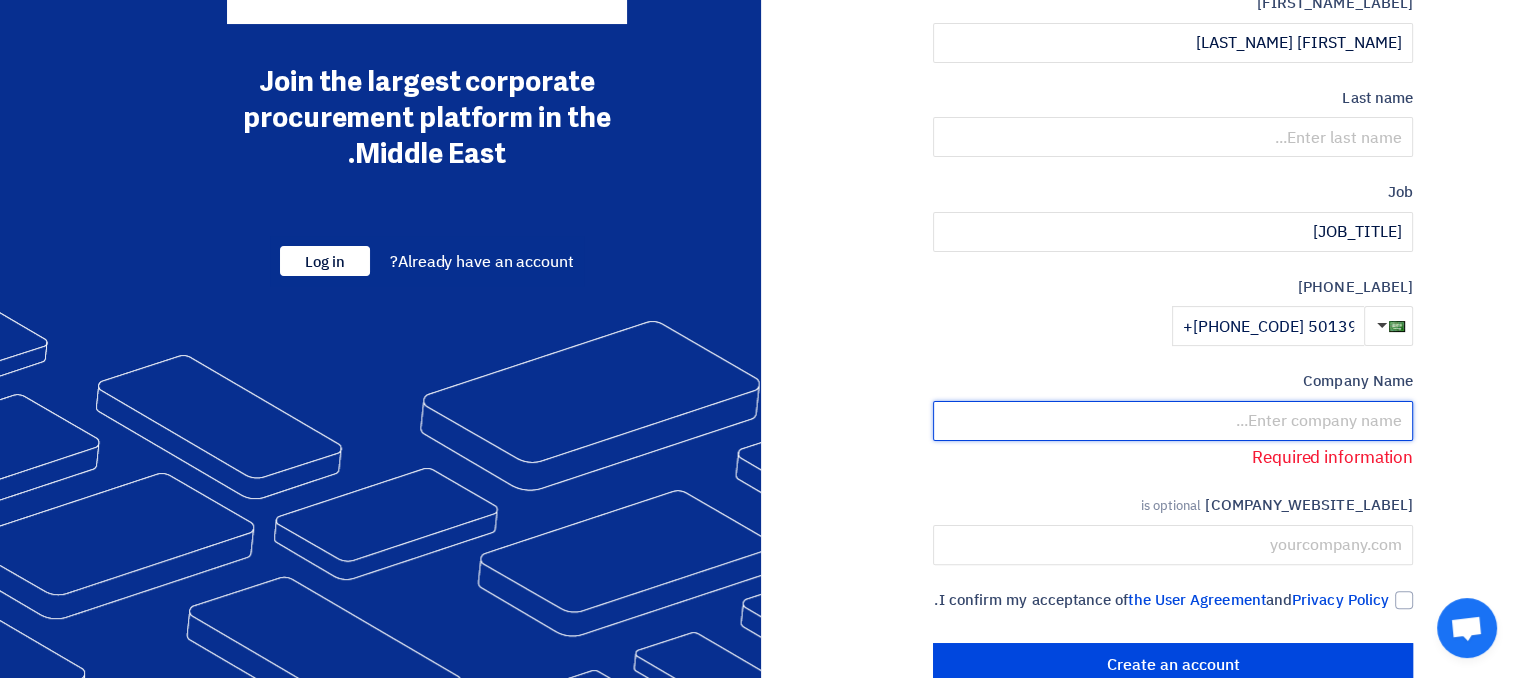 click at bounding box center (1173, 421) 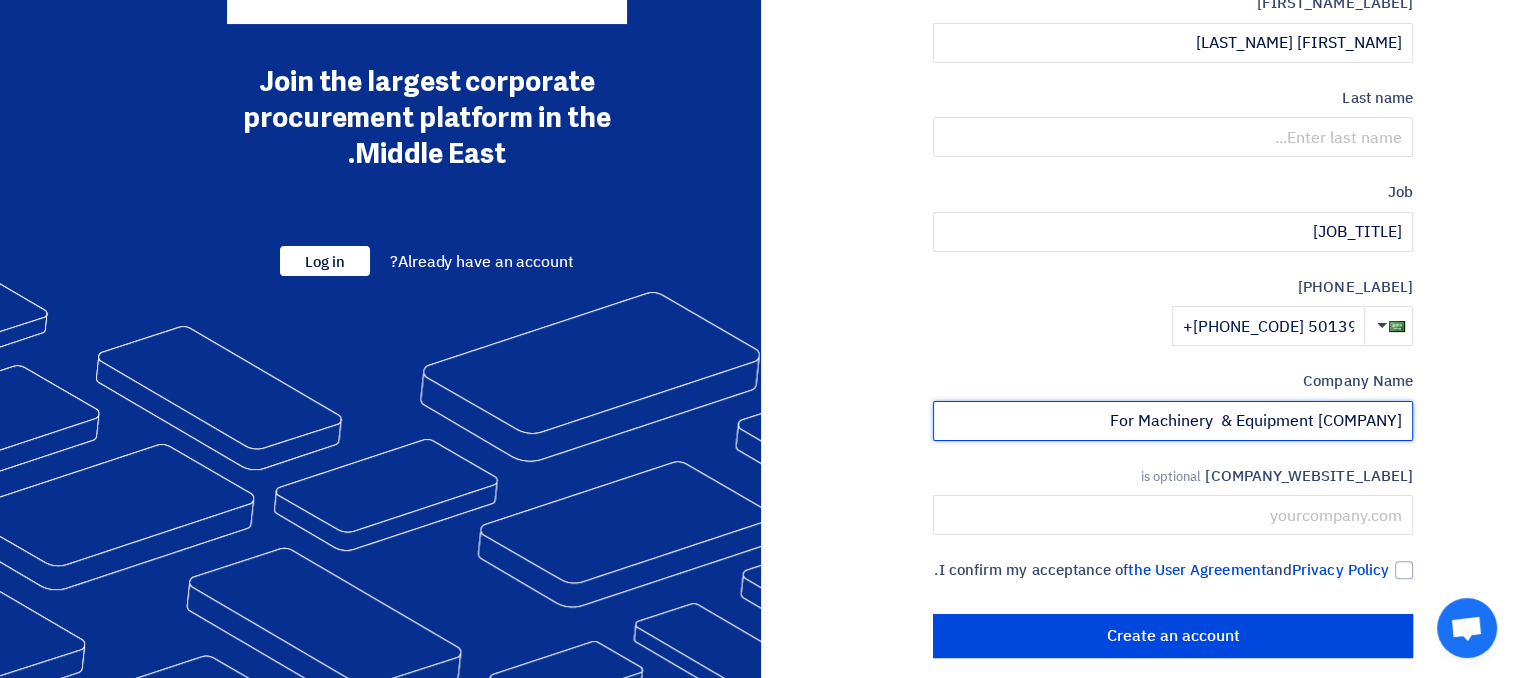type on "Delta Company For Machinery  & Equipment" 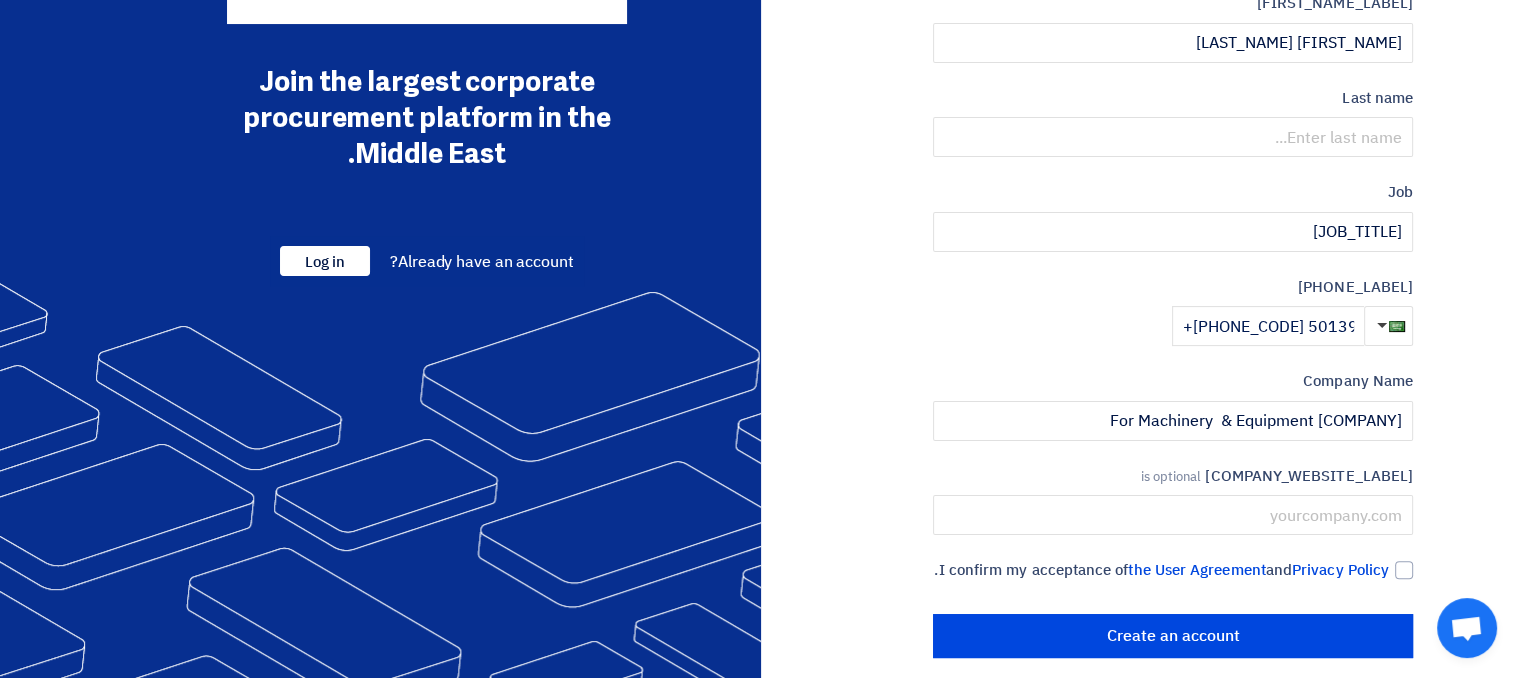 click on "Company website" at bounding box center (1309, 476) 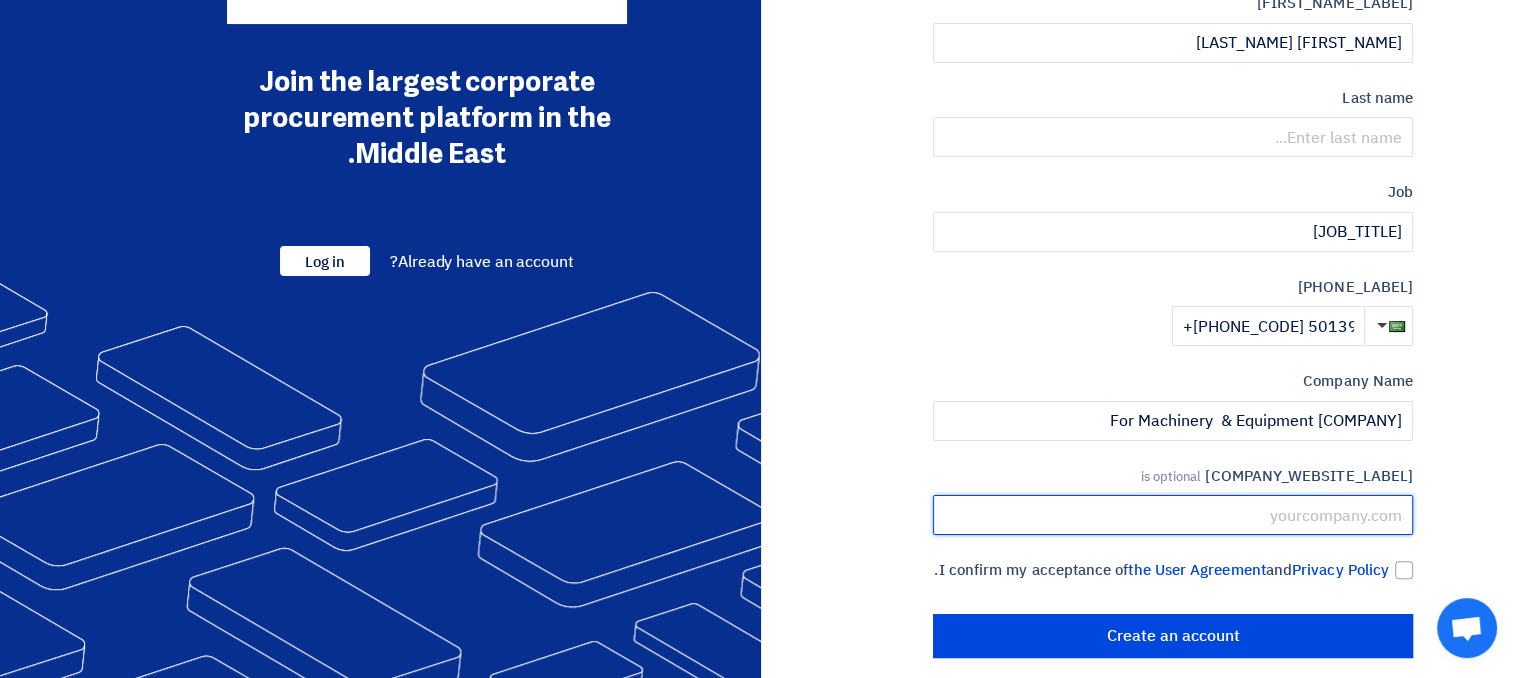 click at bounding box center [1173, 515] 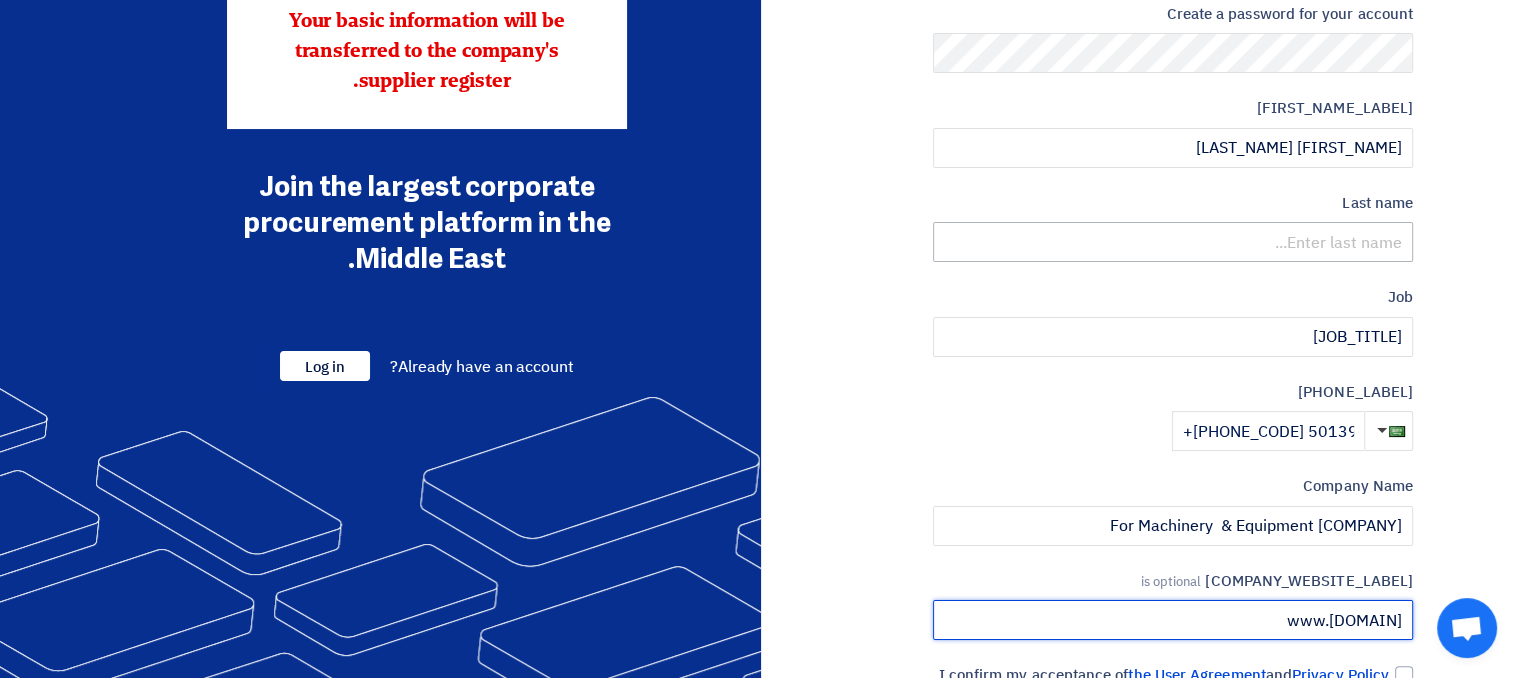 scroll, scrollTop: 442, scrollLeft: 0, axis: vertical 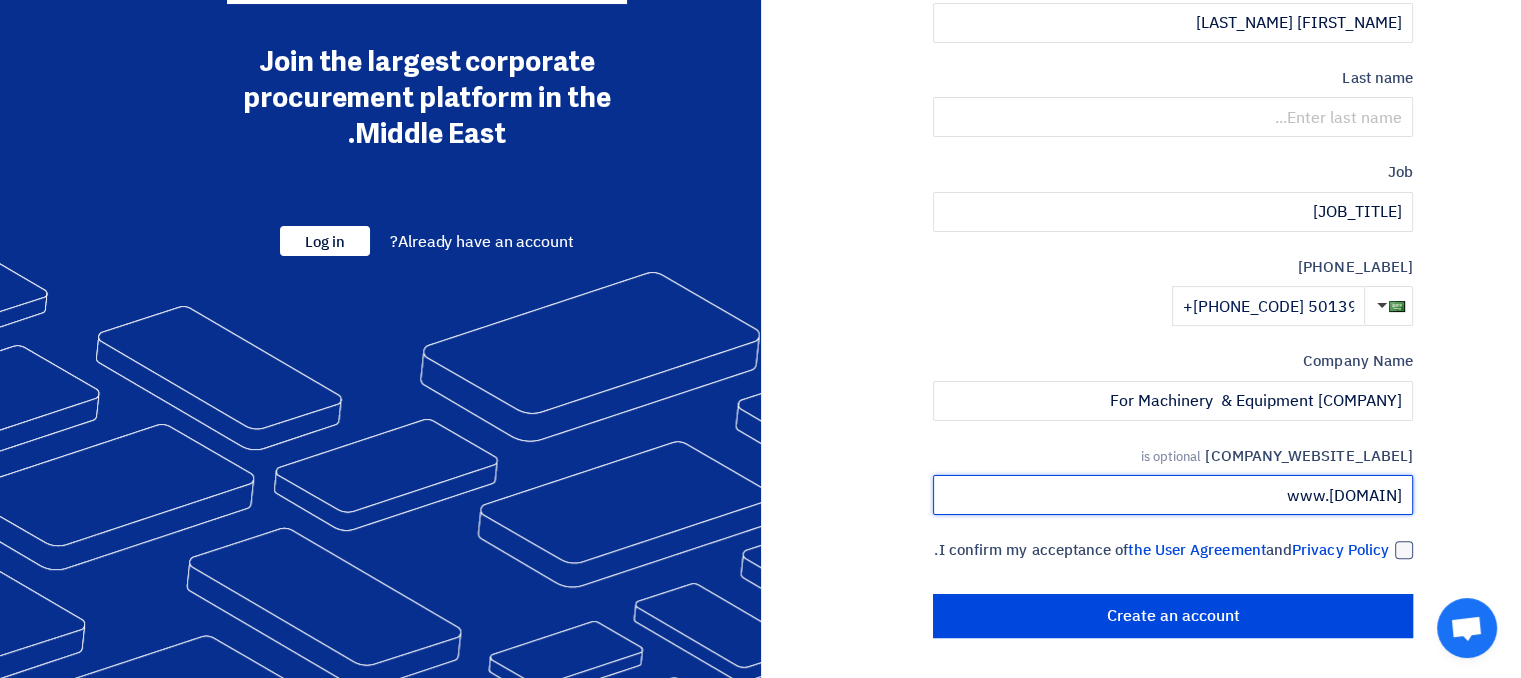 type on "www.deltacome.com" 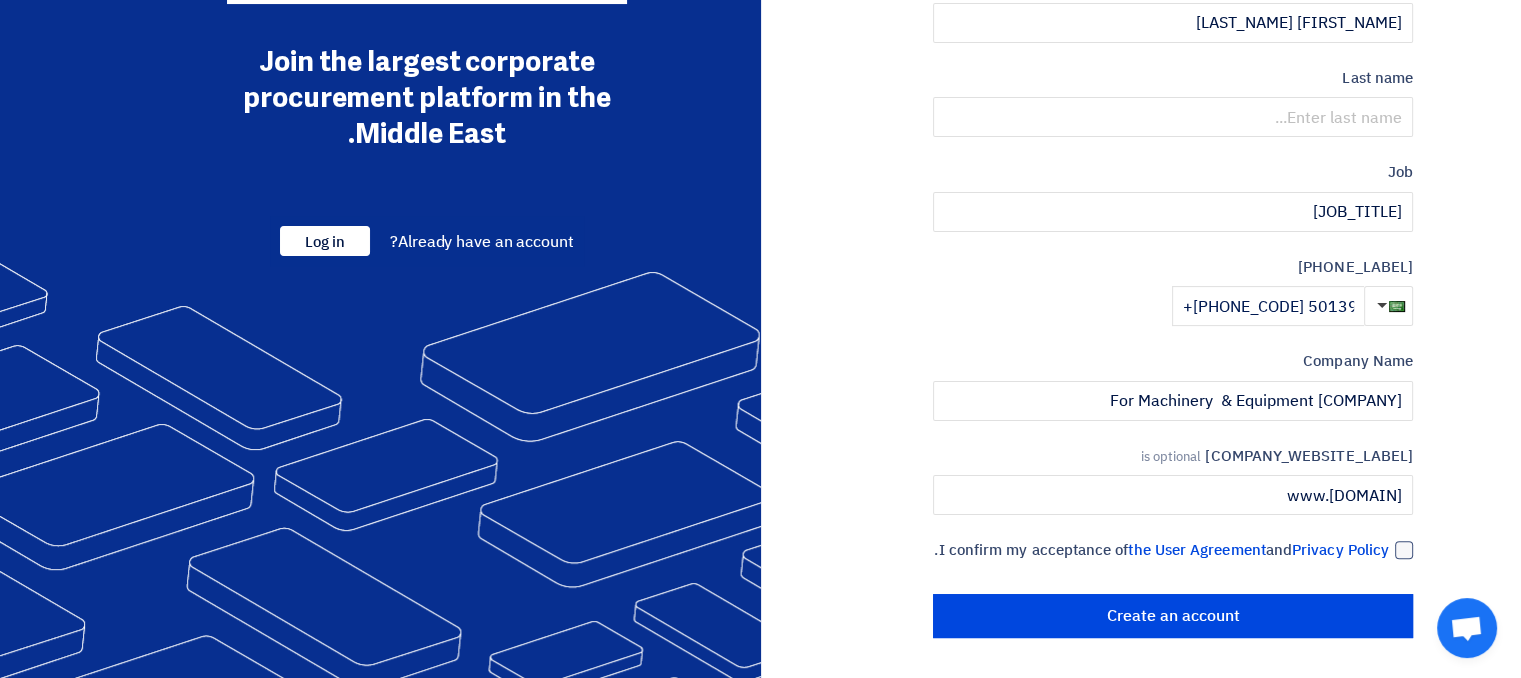 click 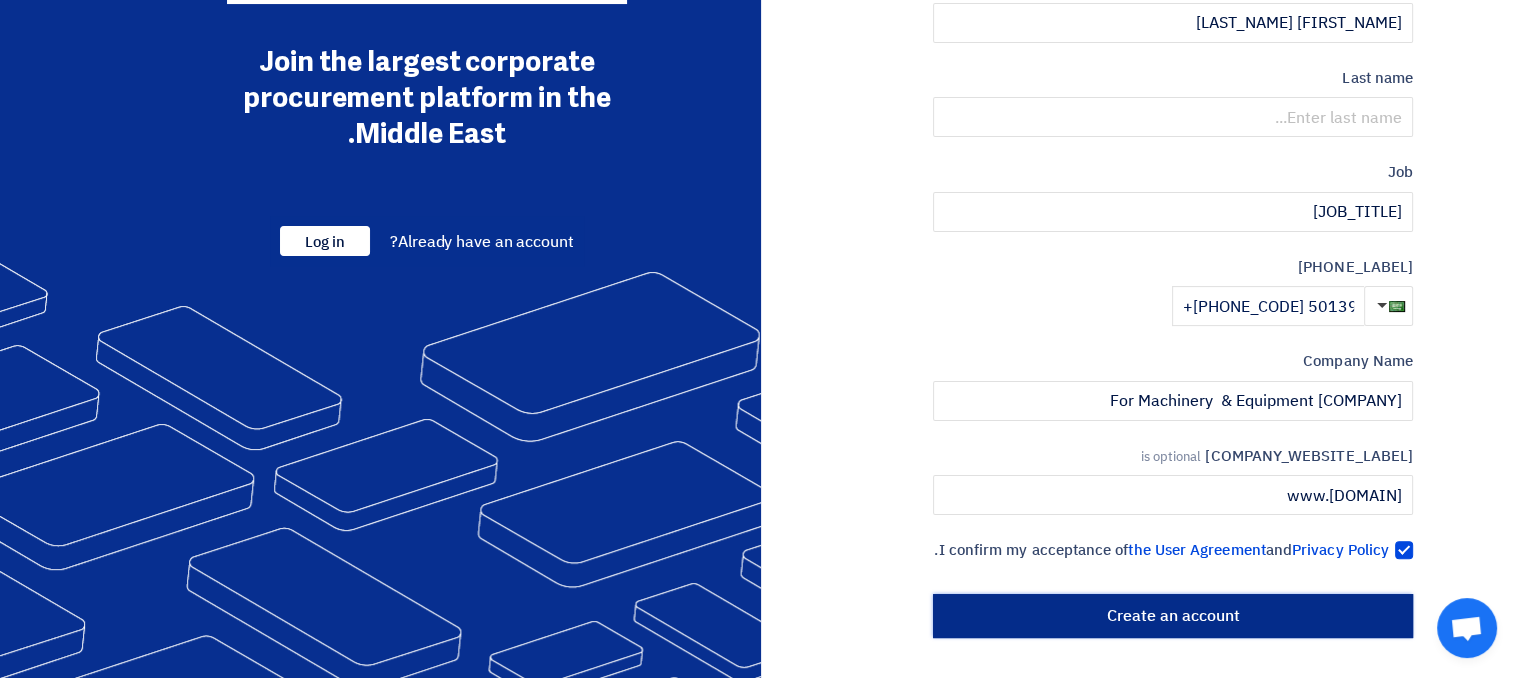 click on "Create an account" 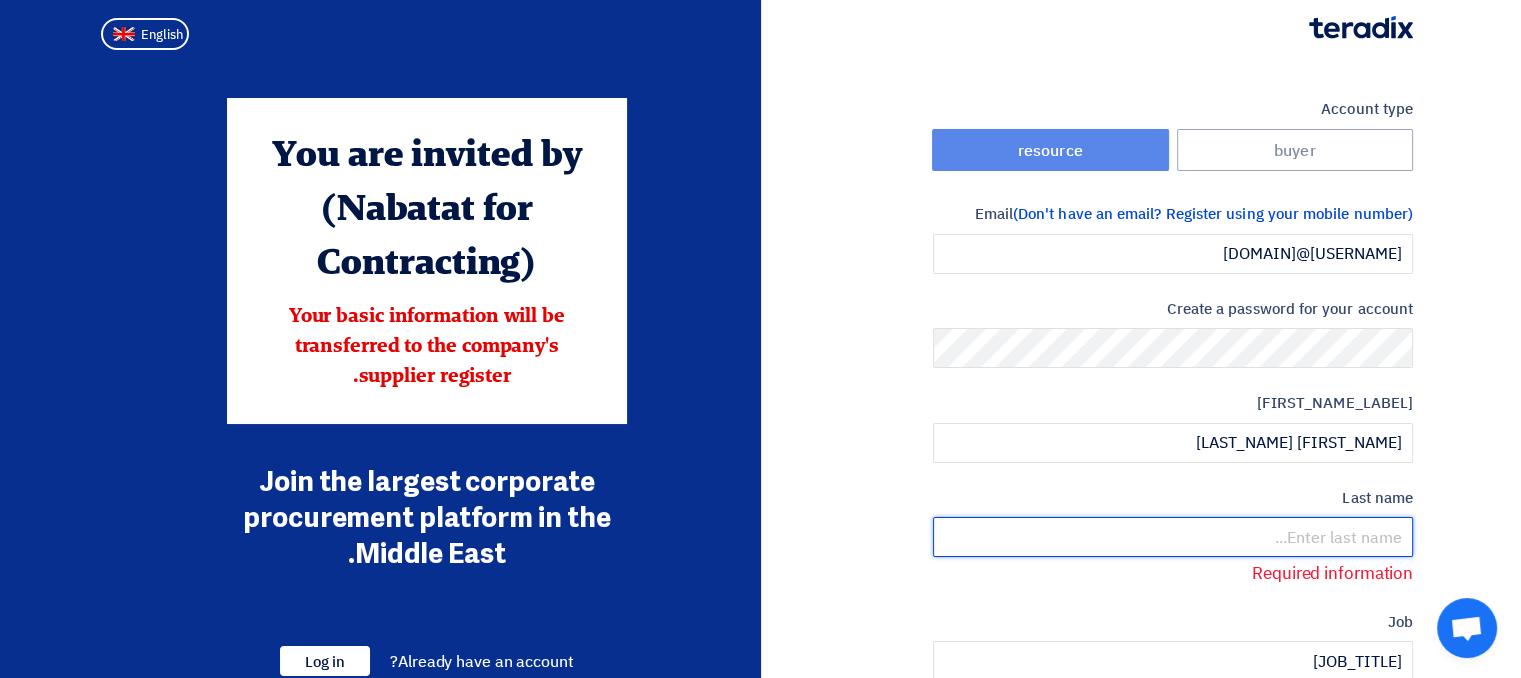 click at bounding box center (1173, 537) 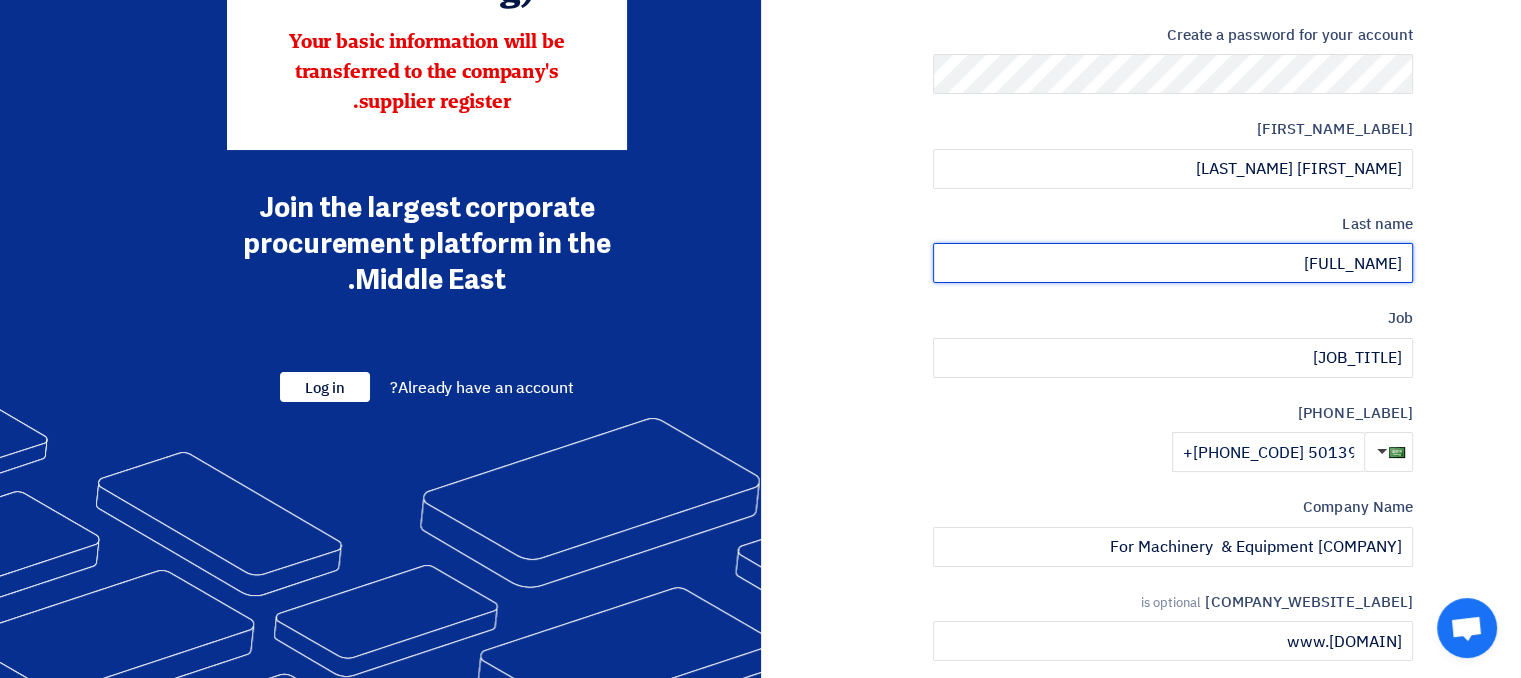 scroll, scrollTop: 442, scrollLeft: 0, axis: vertical 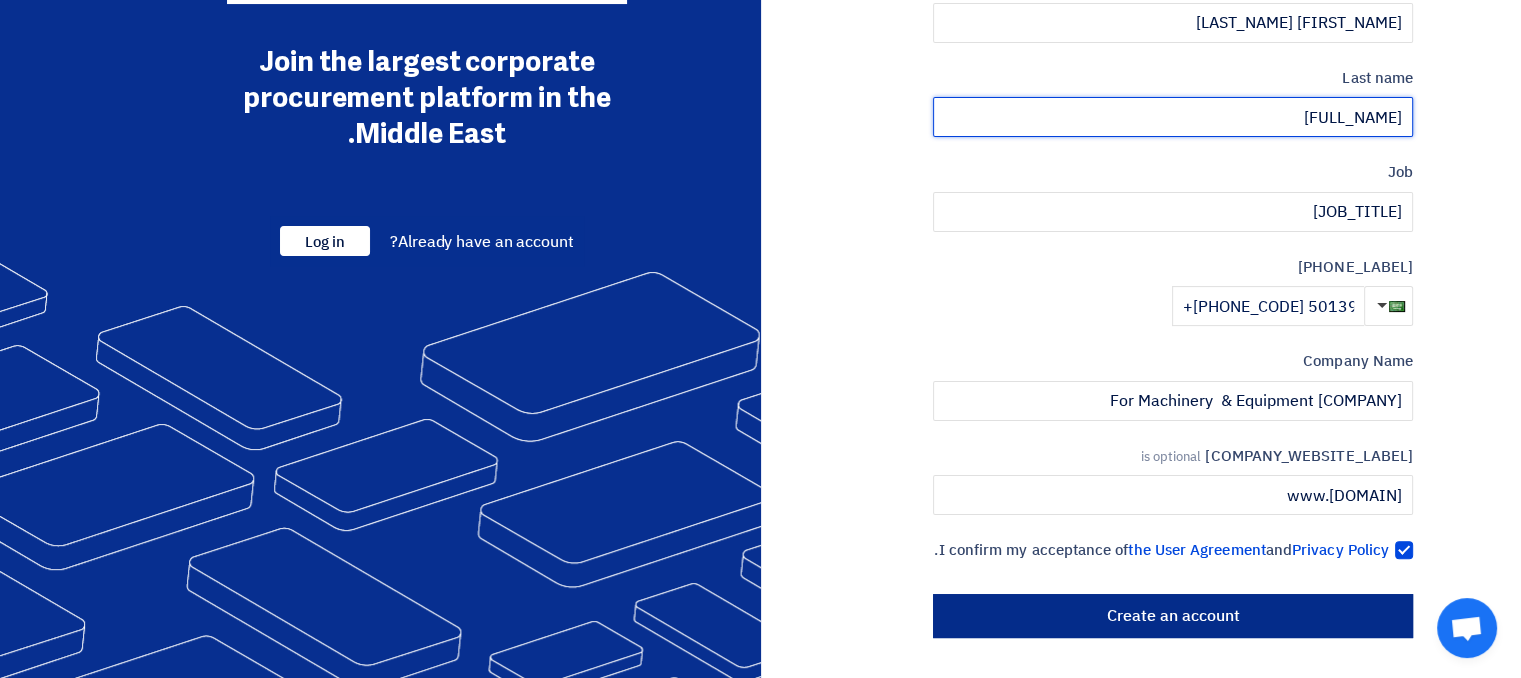 type on "Bunglavil Thankappan" 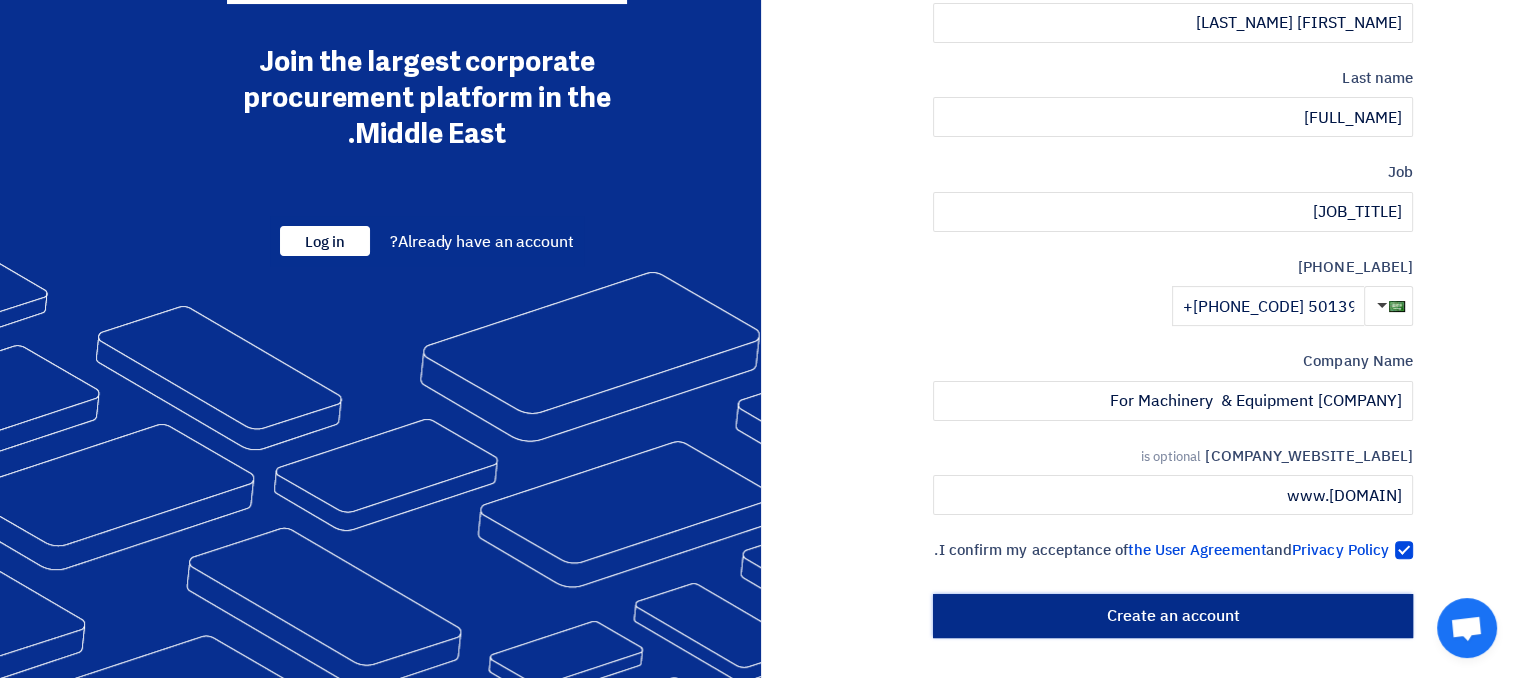 click on "Create an account" 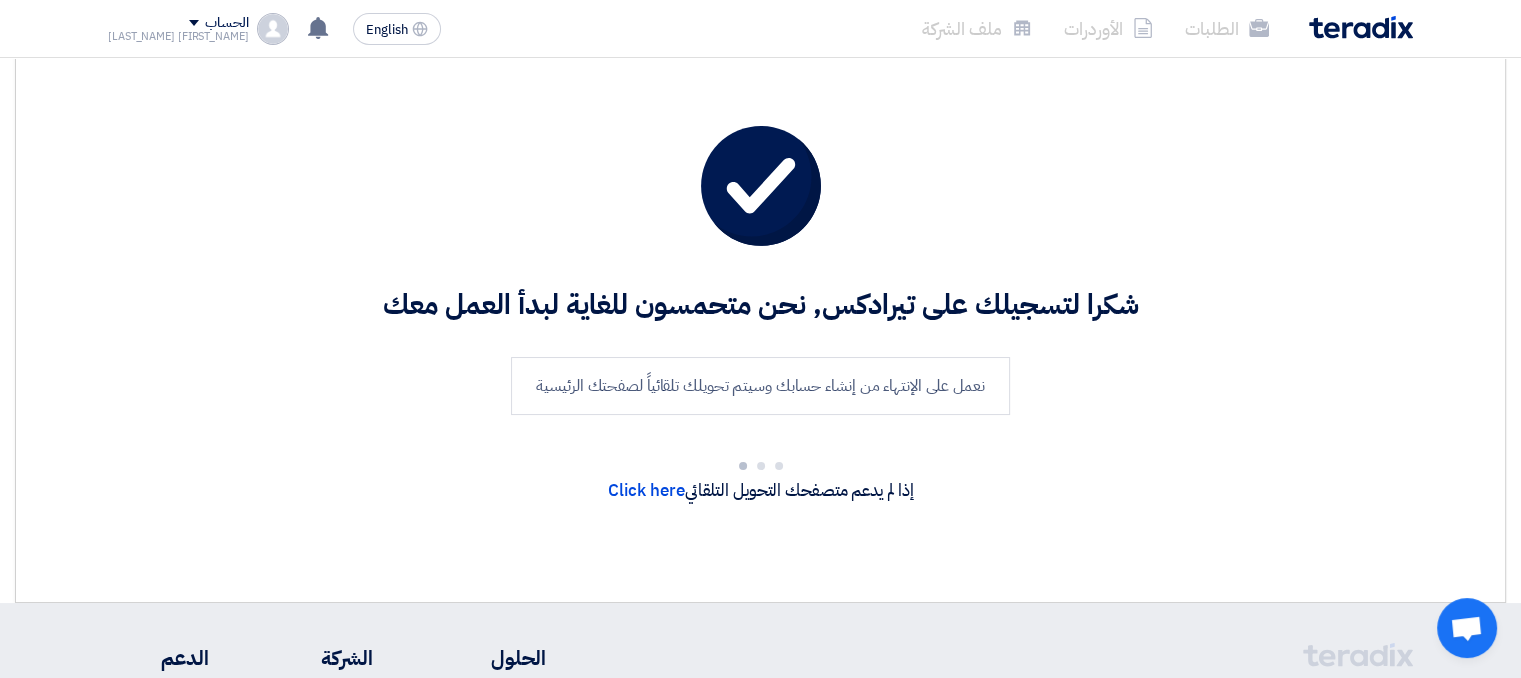 scroll, scrollTop: 0, scrollLeft: 0, axis: both 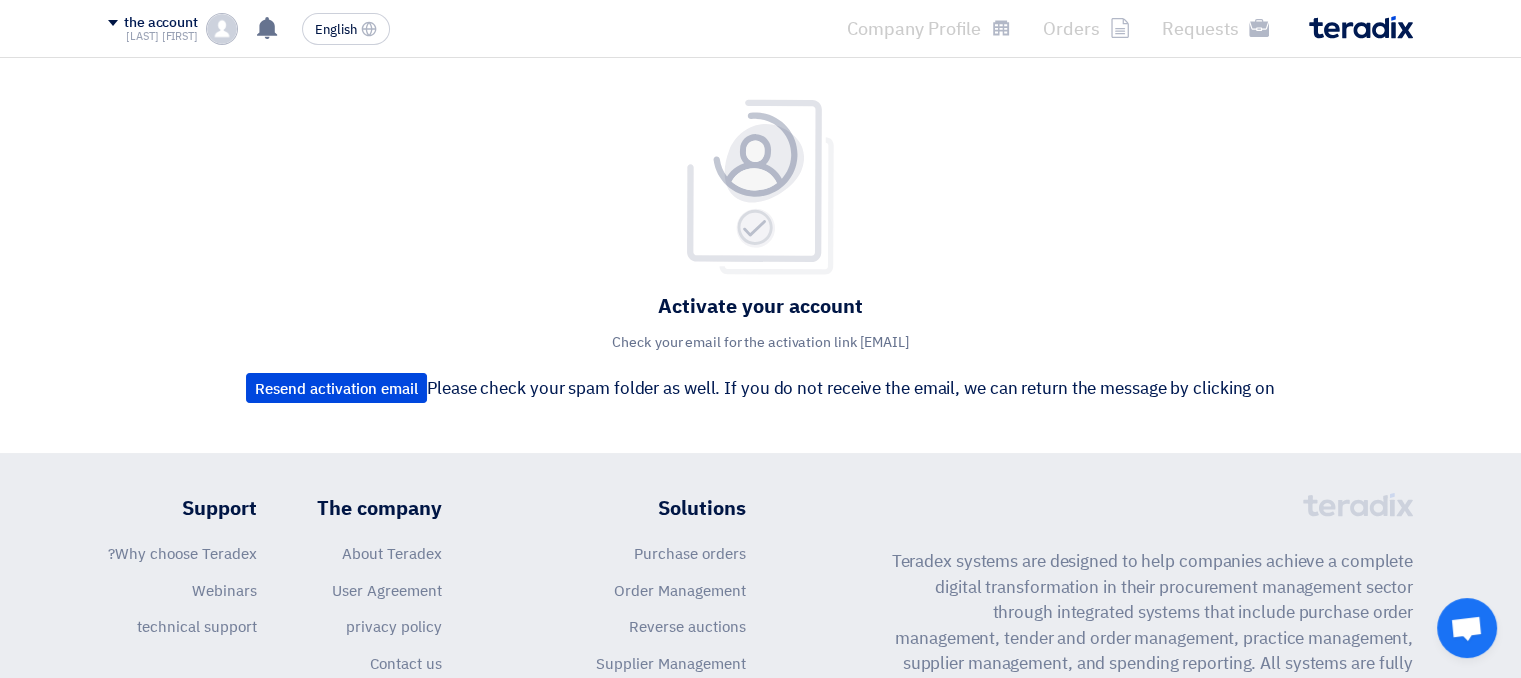 click on "the account" 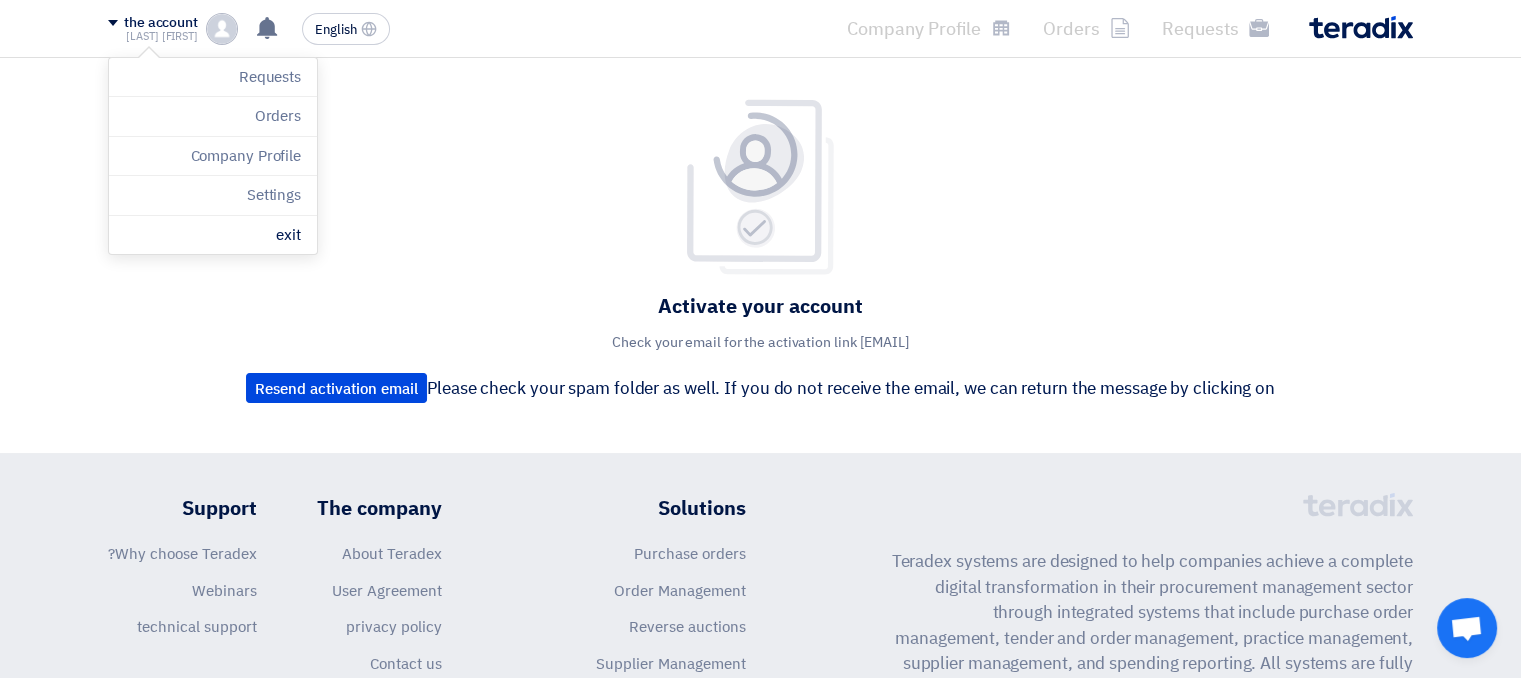click on "Activate your account" 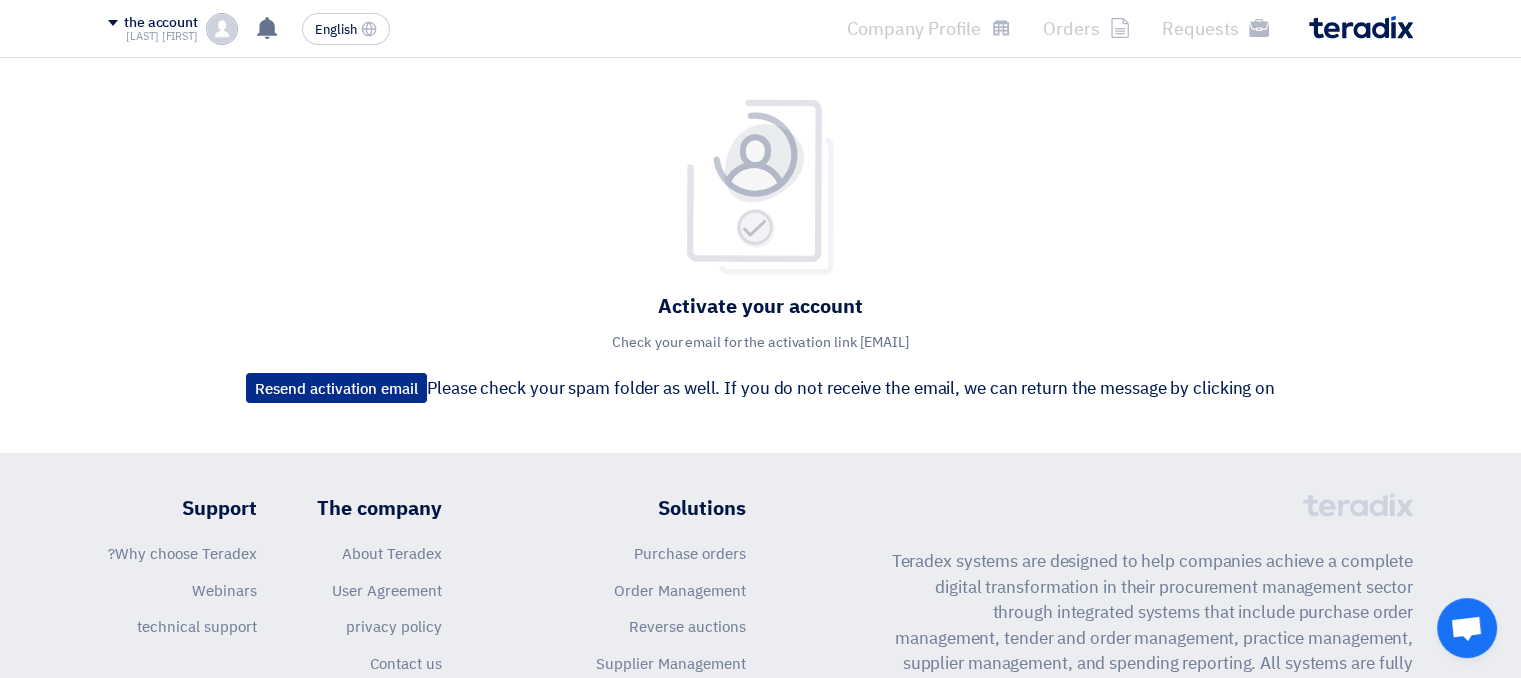 click on "Resend activation email" 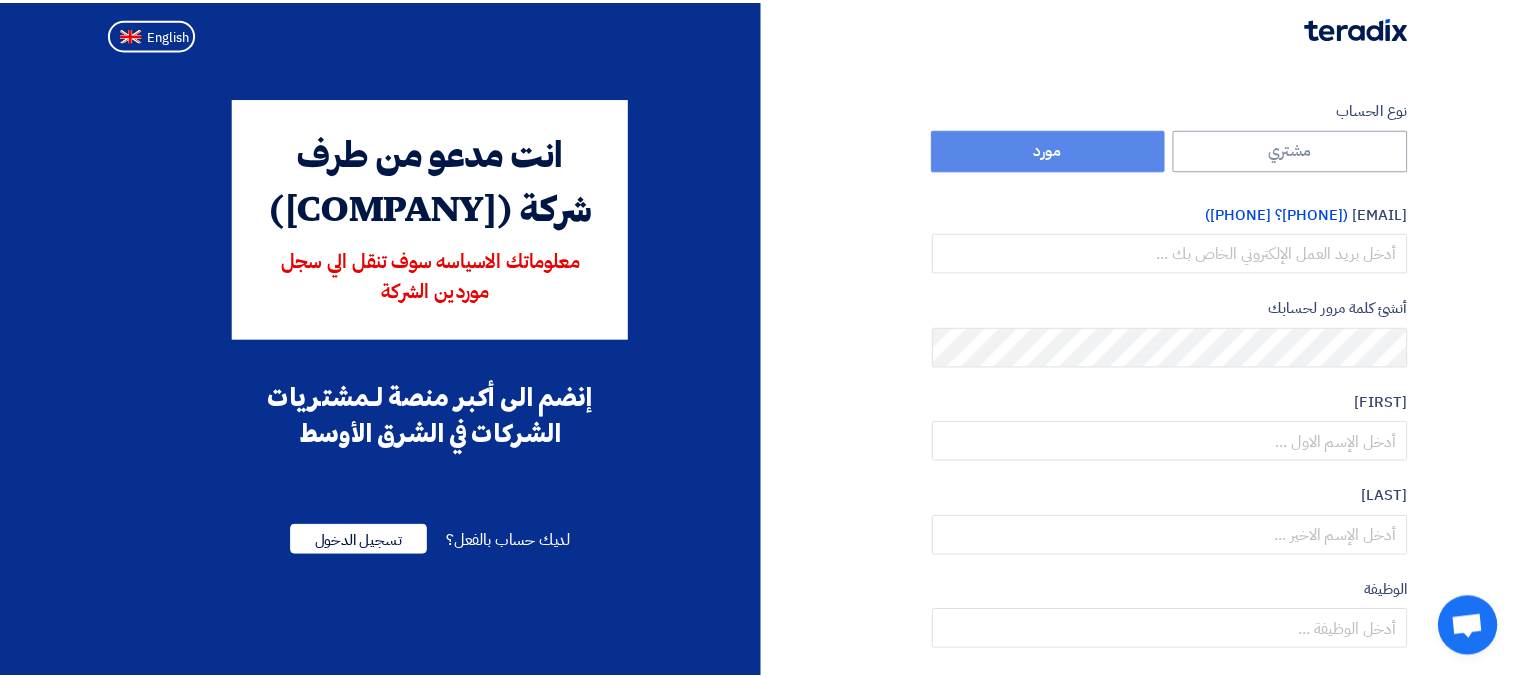 scroll, scrollTop: 0, scrollLeft: 0, axis: both 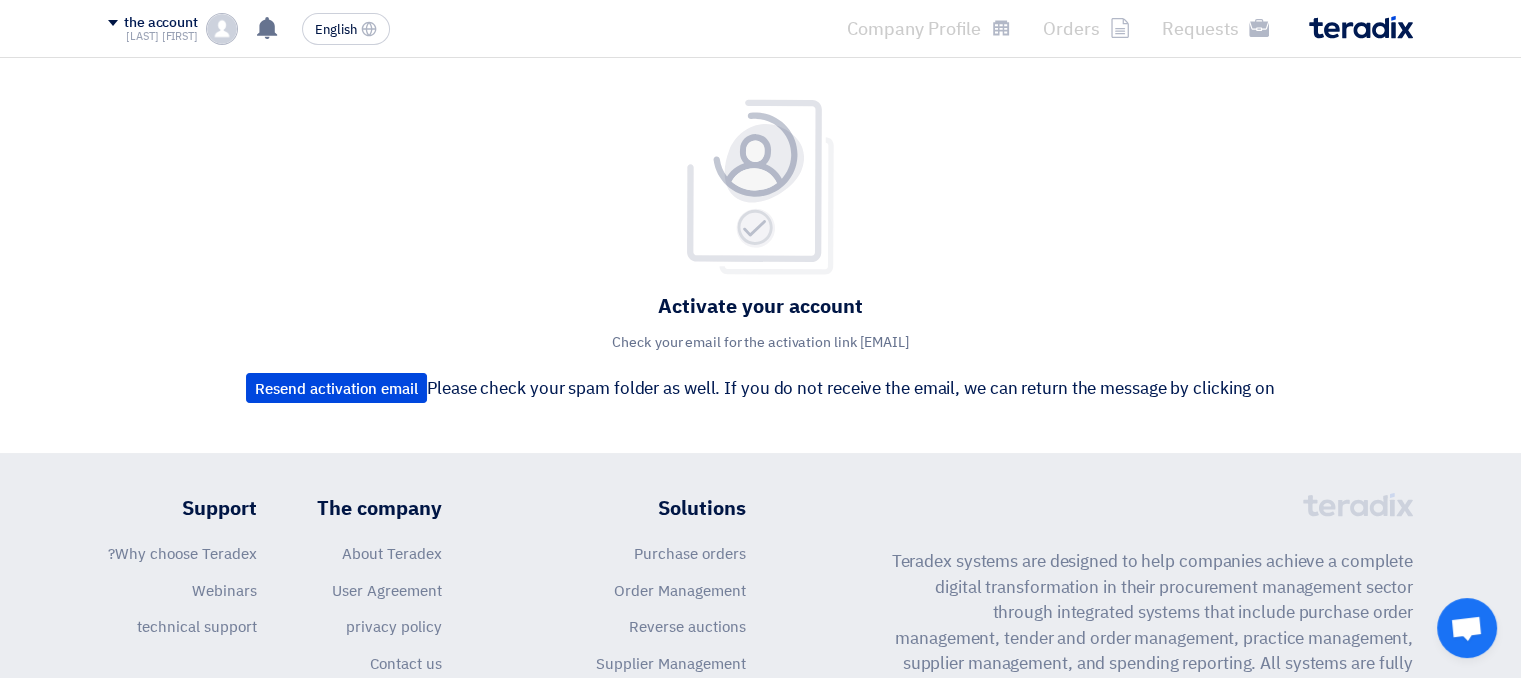 click on "Activate your account
Check your email for the activation link [EMAIL]
Please check your spam folder as well. If you do not receive the email, we can return the message by clicking on
Resend activation email" 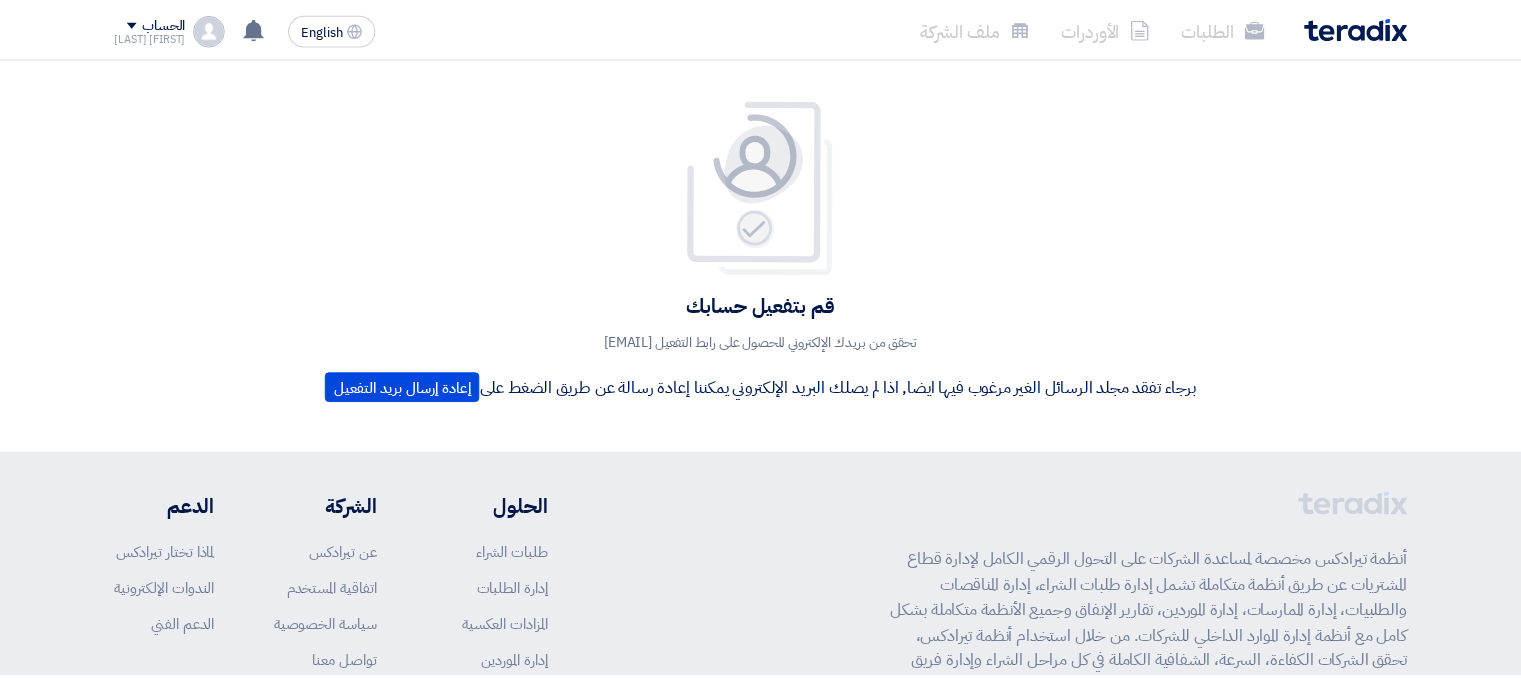 scroll, scrollTop: 0, scrollLeft: 0, axis: both 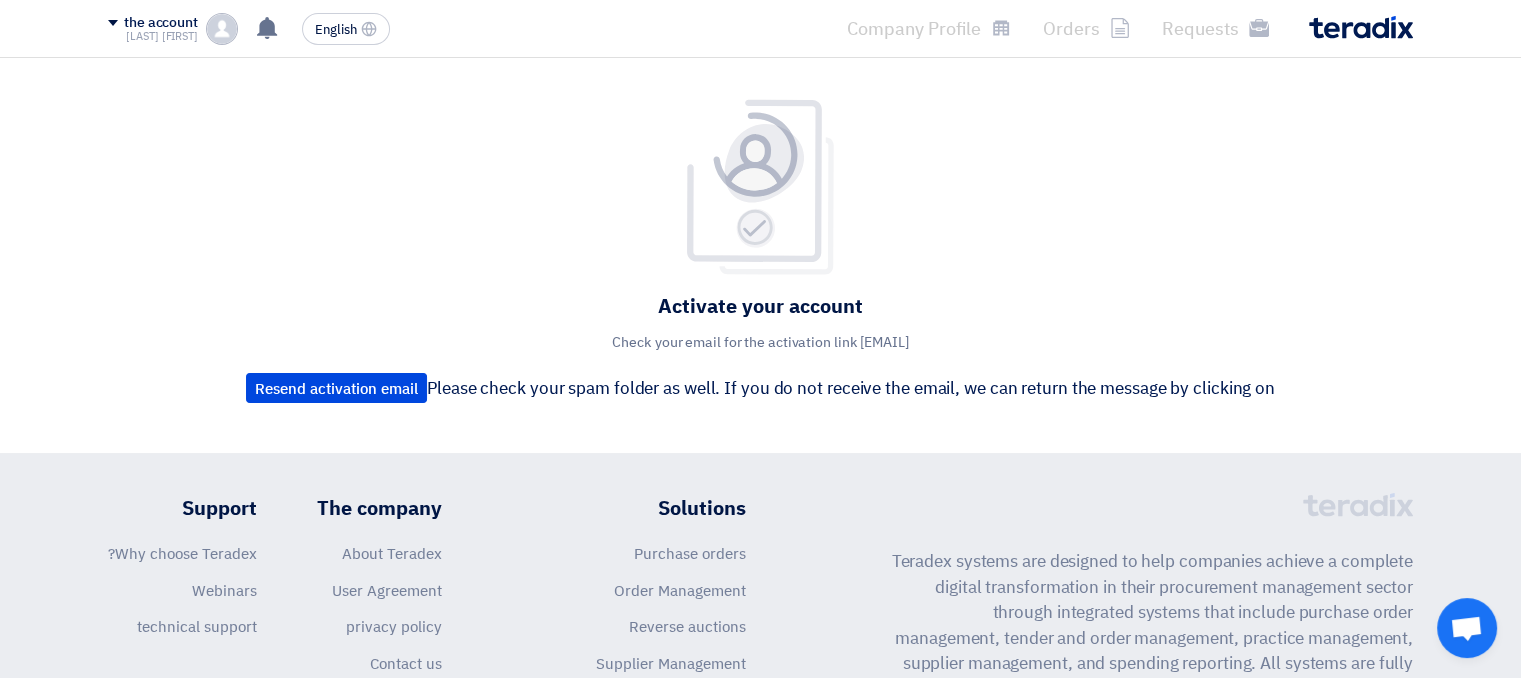 click on "Activate your account
Check your email for the activation link [EMAIL]
Please check your spam folder as well. If you do not receive the email, we can return the message by clicking on
Resend activation email" 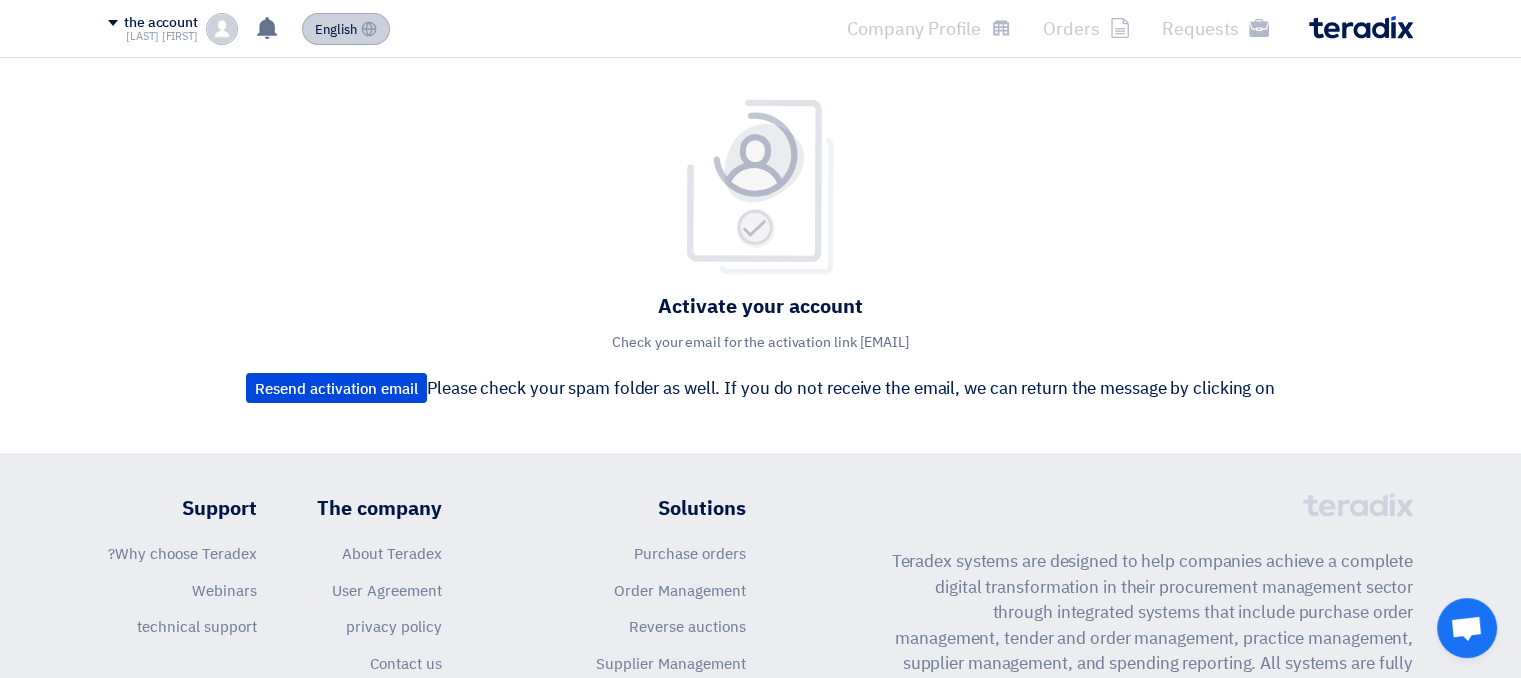 click on "English" 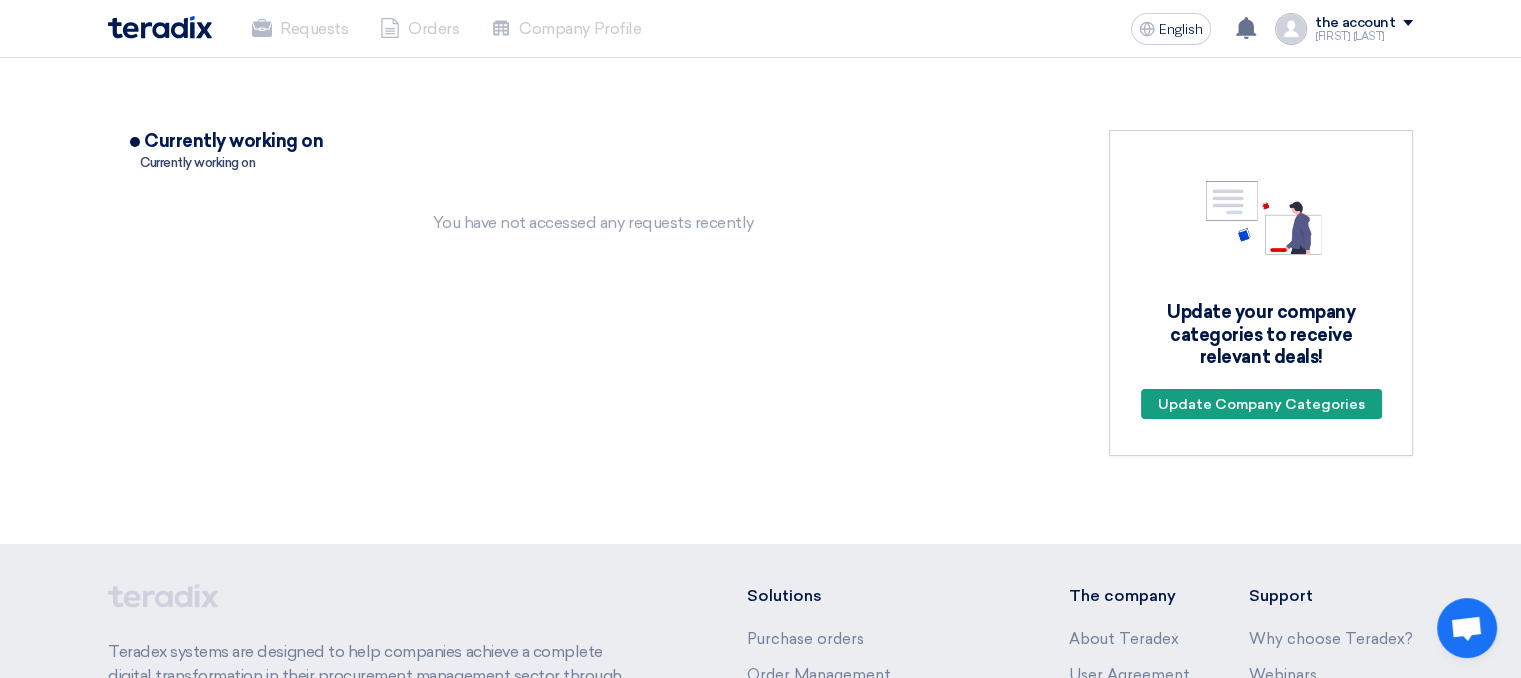 click on "Requests" 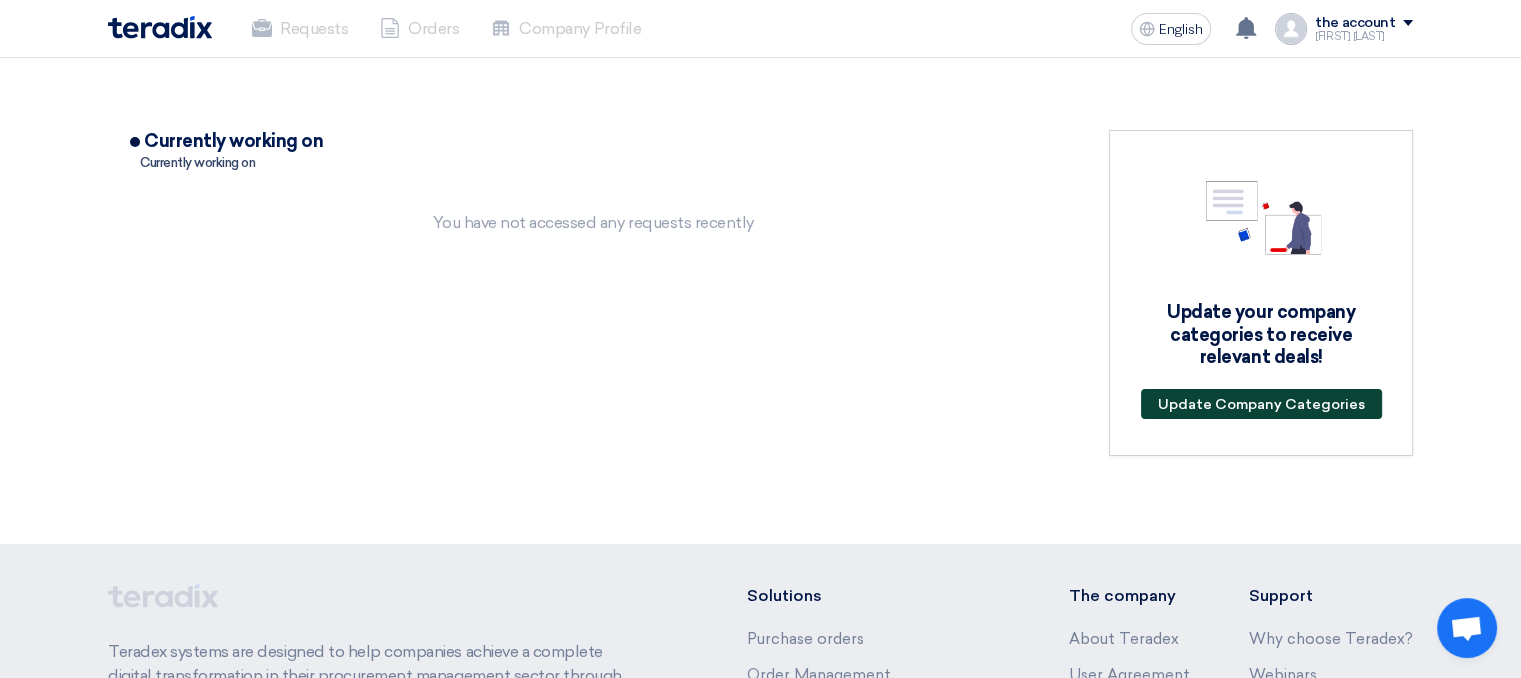 click on "Update Company Categories" 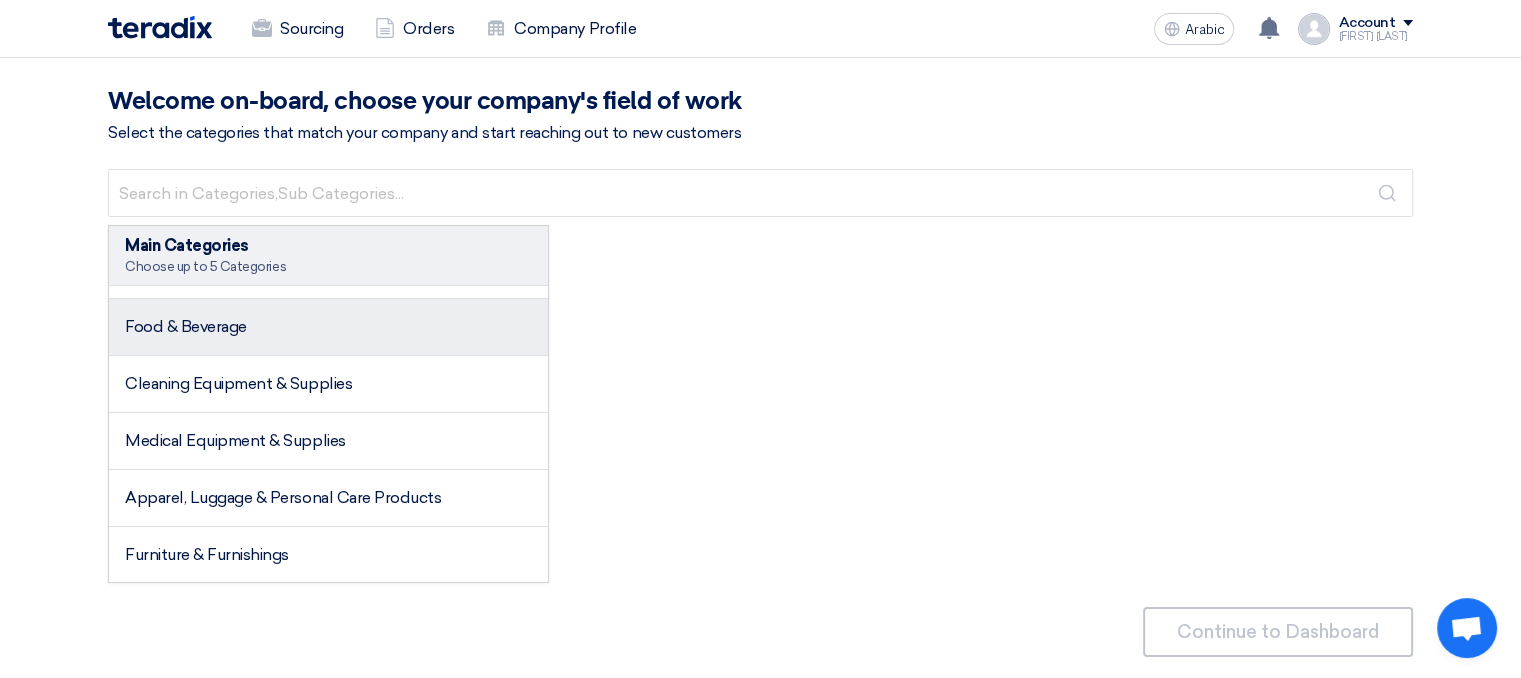 scroll, scrollTop: 200, scrollLeft: 0, axis: vertical 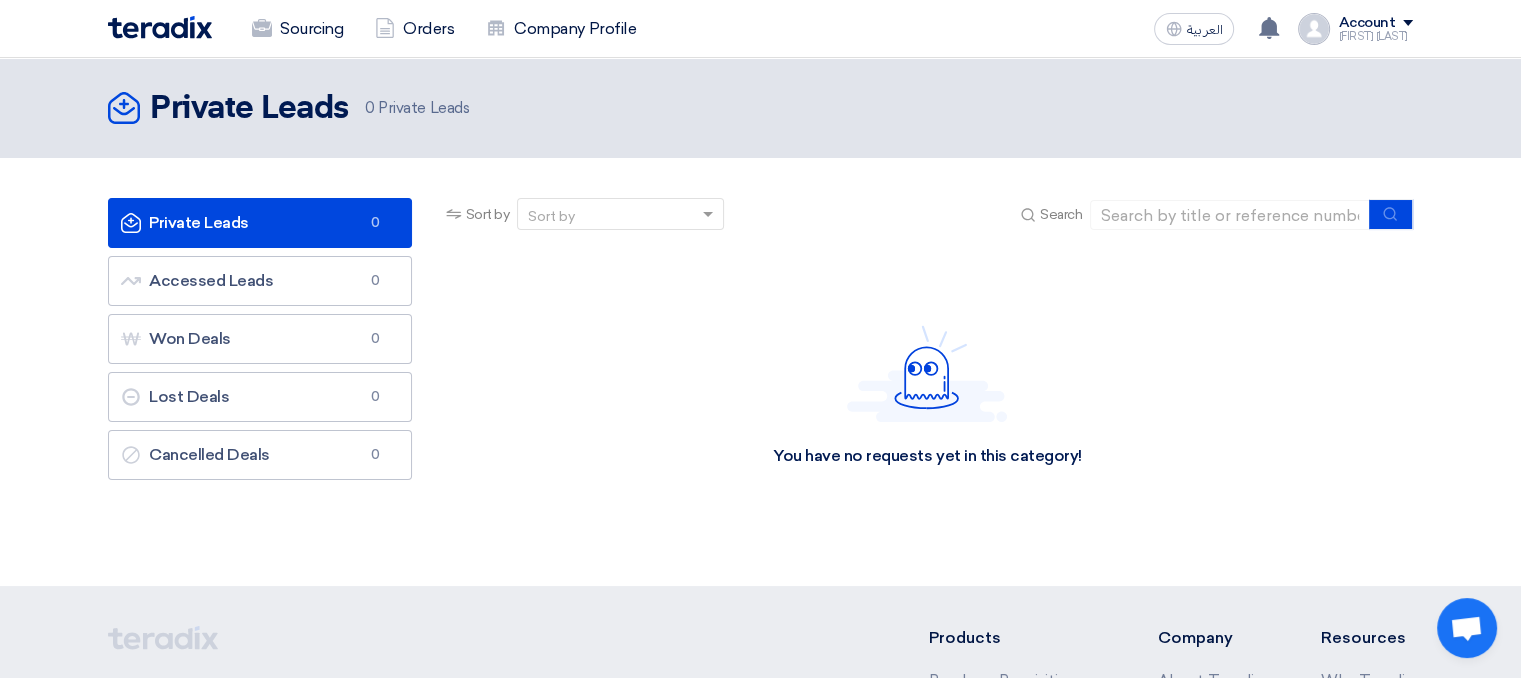 click on "Account" 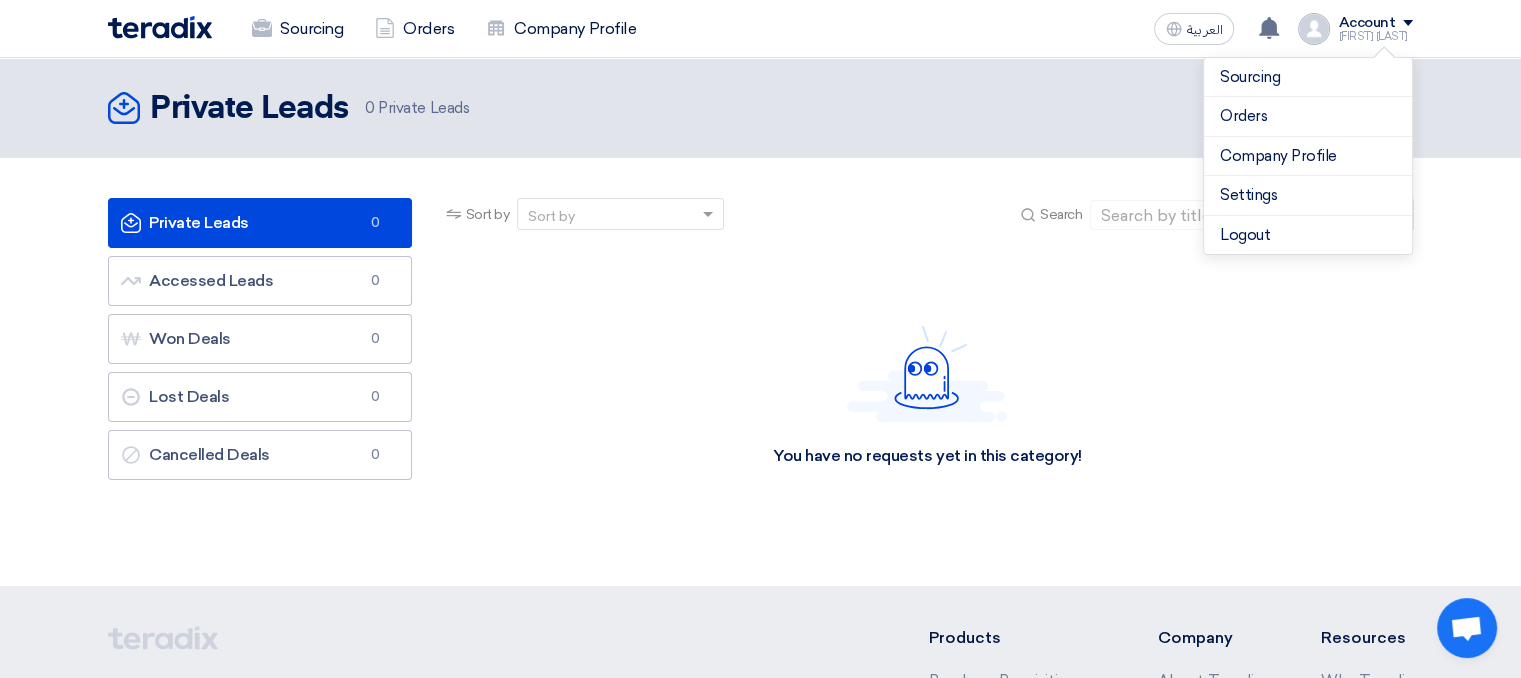click on "You have no requests yet in this category!" 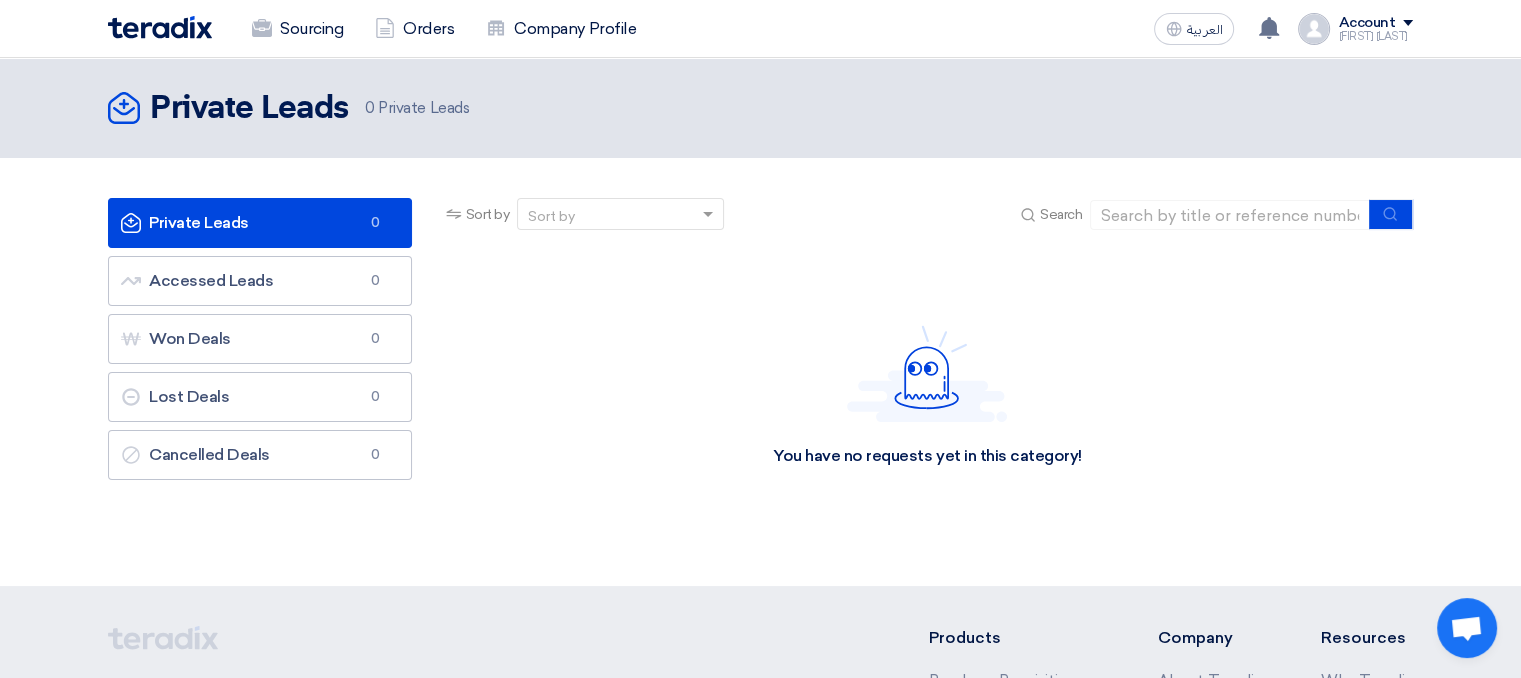 click 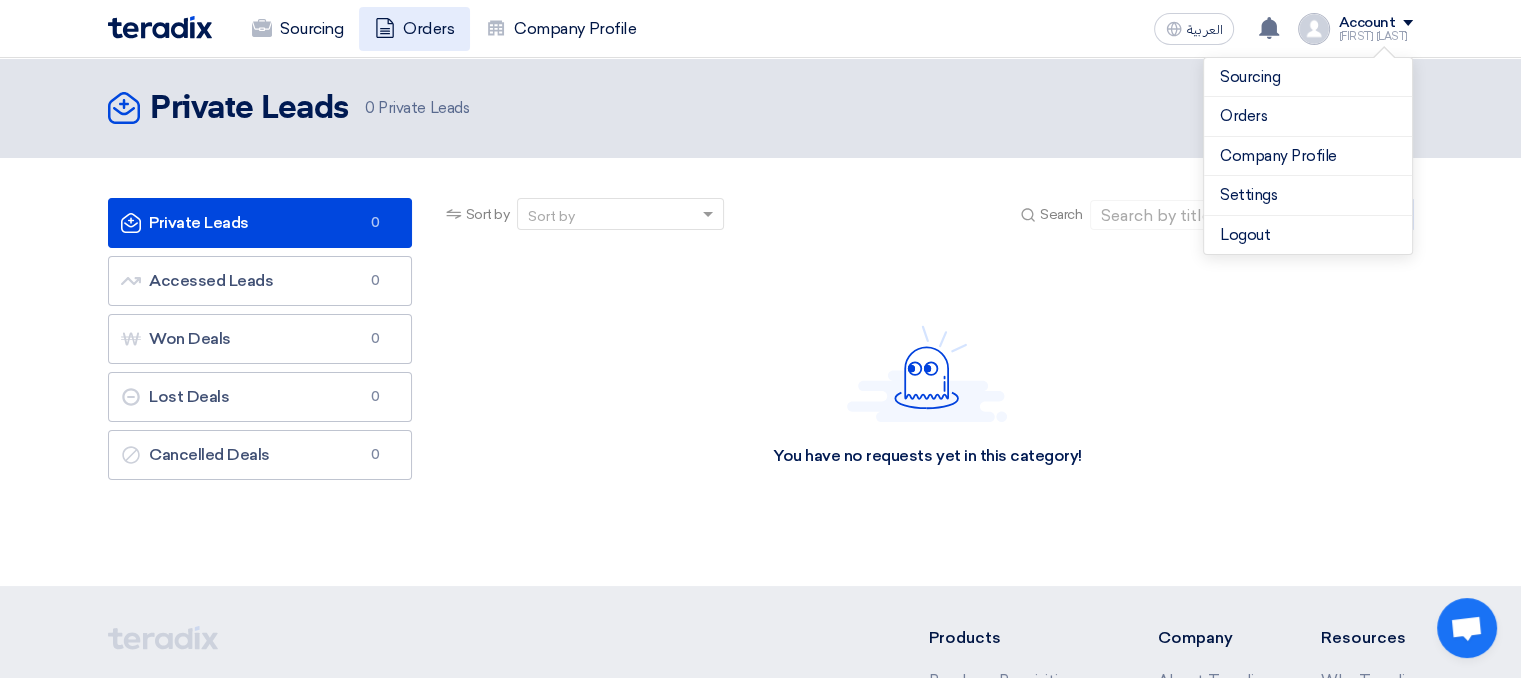 click on "Orders" 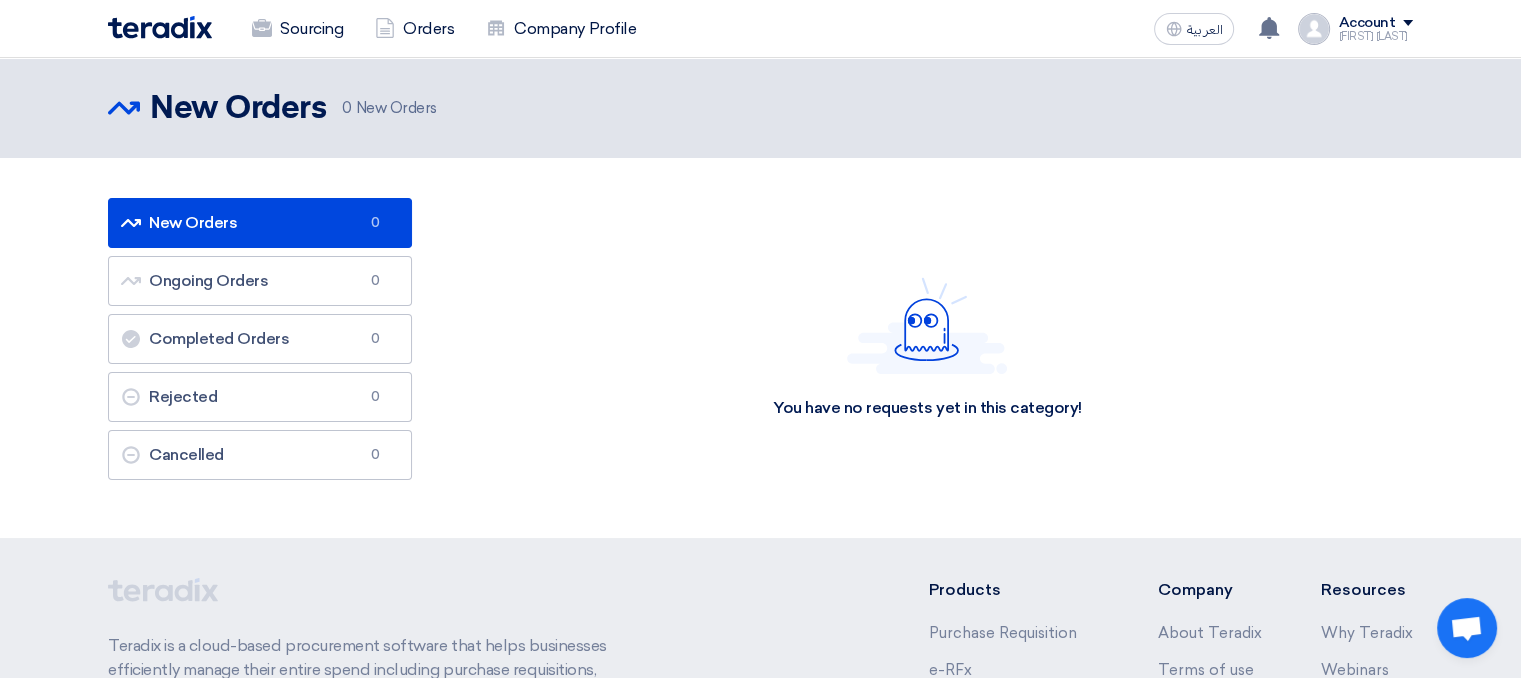 click on "You have no requests yet in this category!" 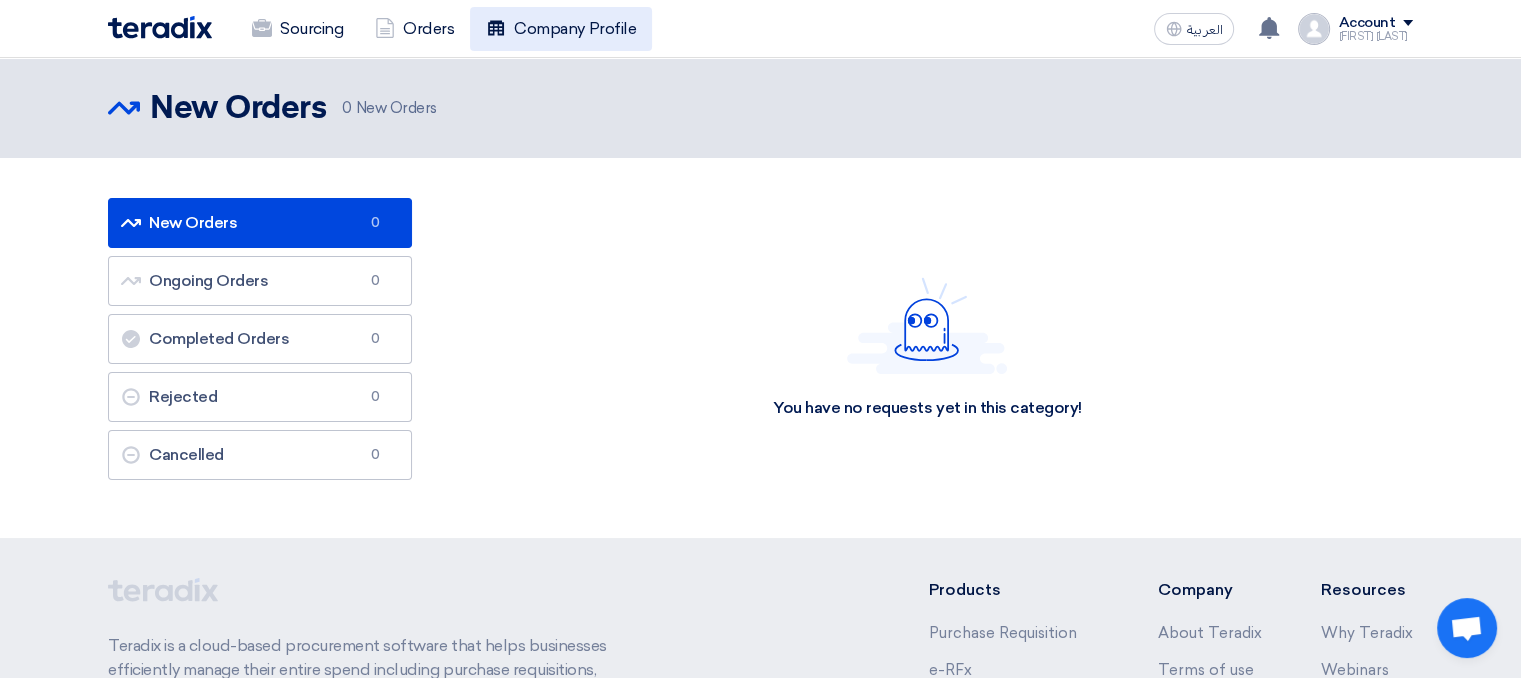 click on "Company Profile" 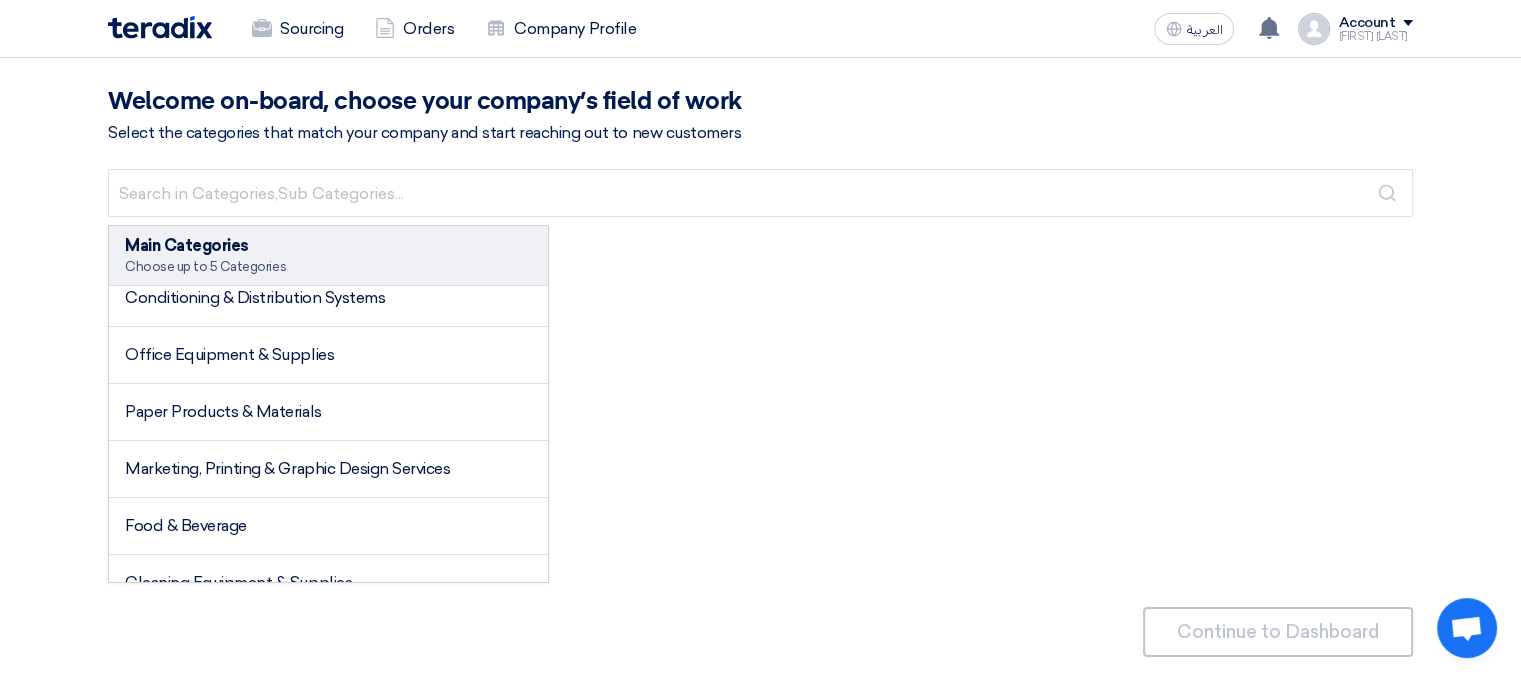 scroll, scrollTop: 360, scrollLeft: 0, axis: vertical 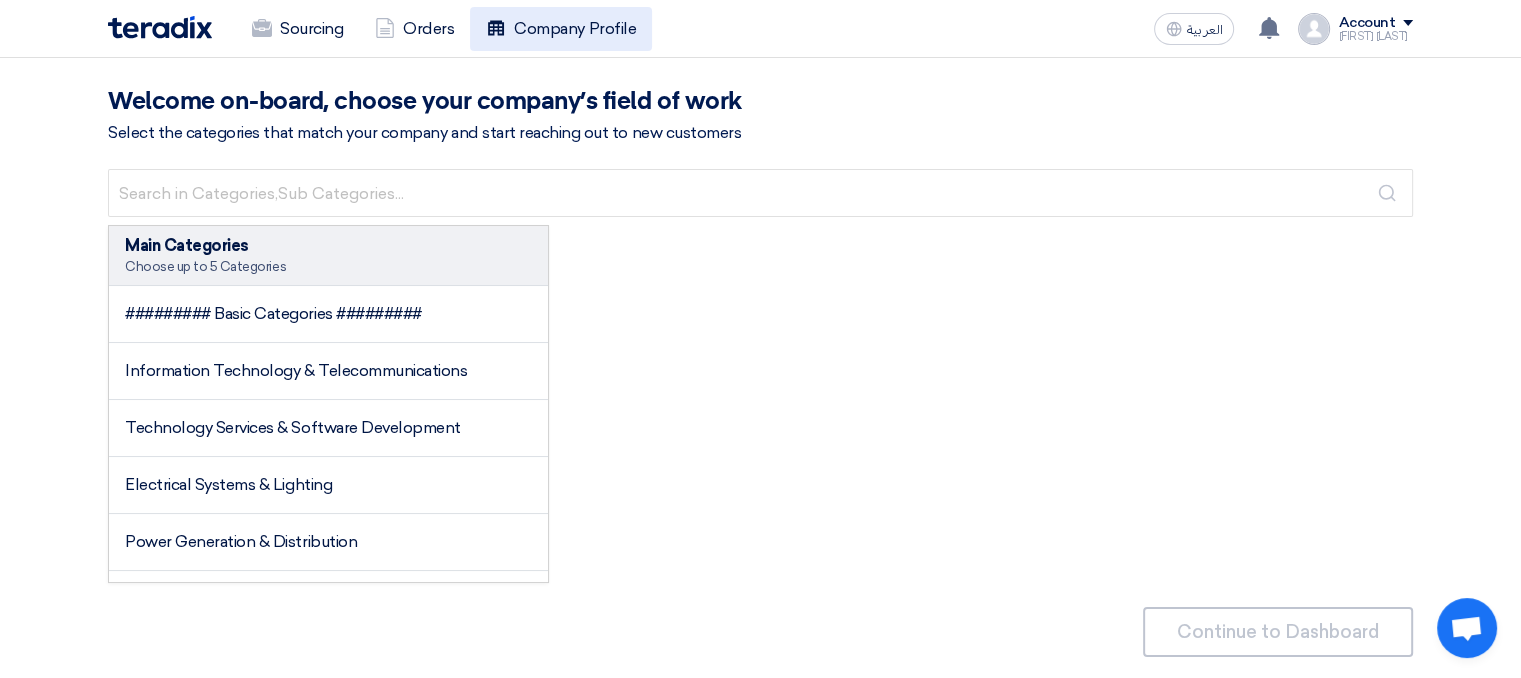 click on "Company Profile" 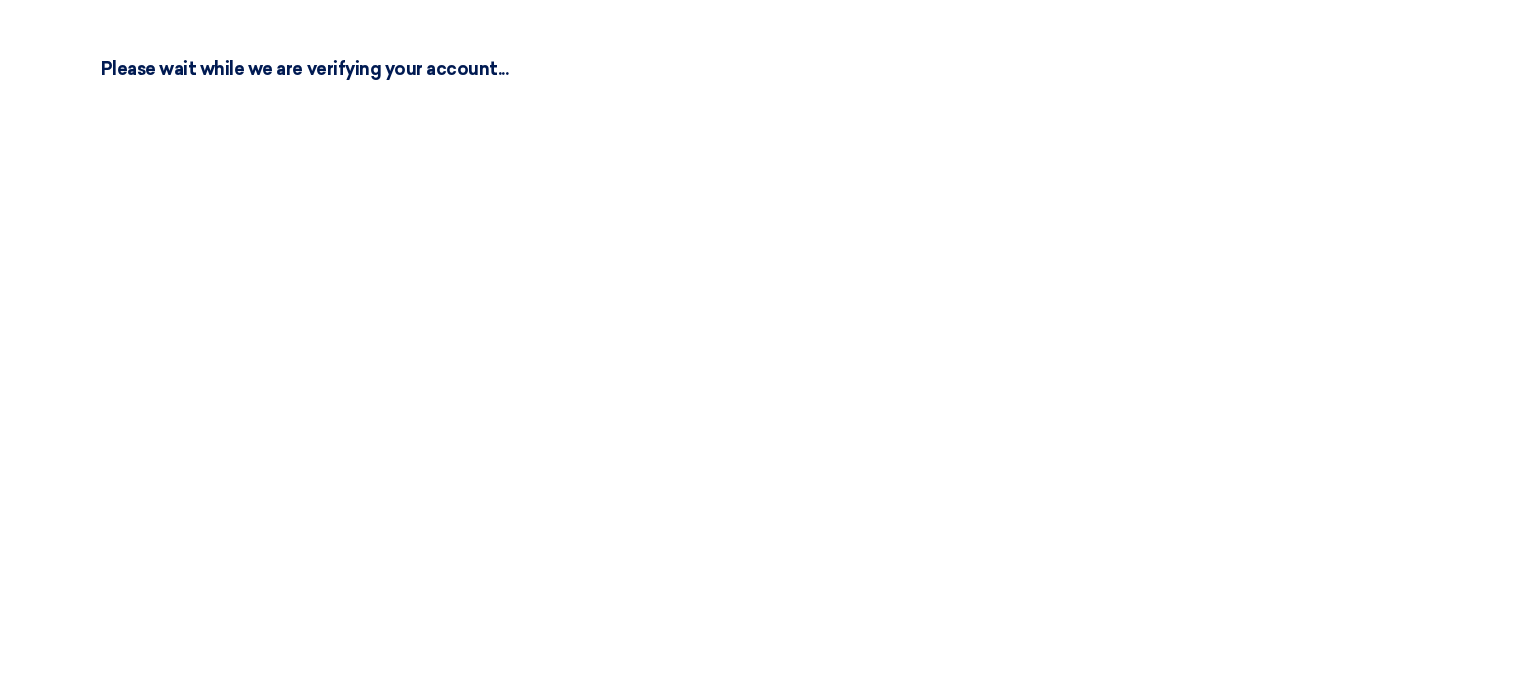 scroll, scrollTop: 0, scrollLeft: 0, axis: both 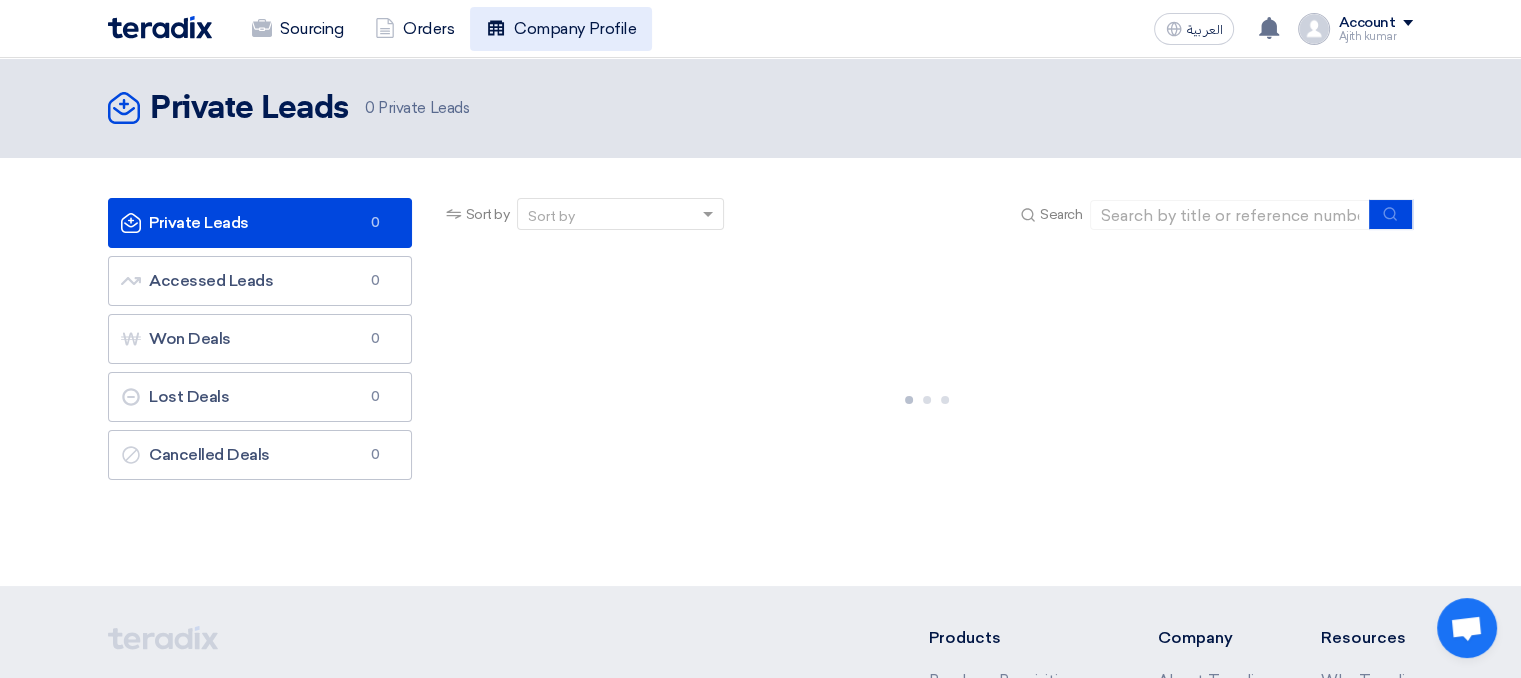 click on "Company Profile" 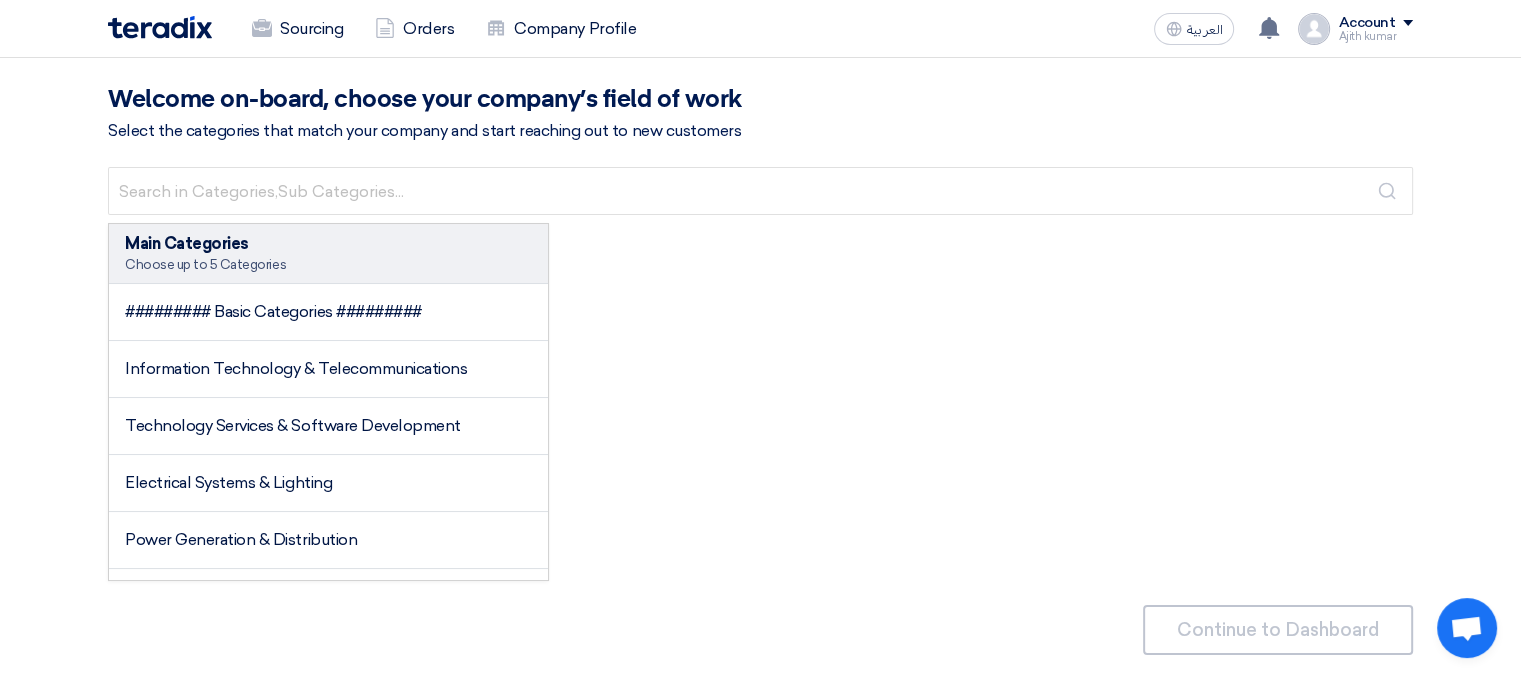 scroll, scrollTop: 0, scrollLeft: 0, axis: both 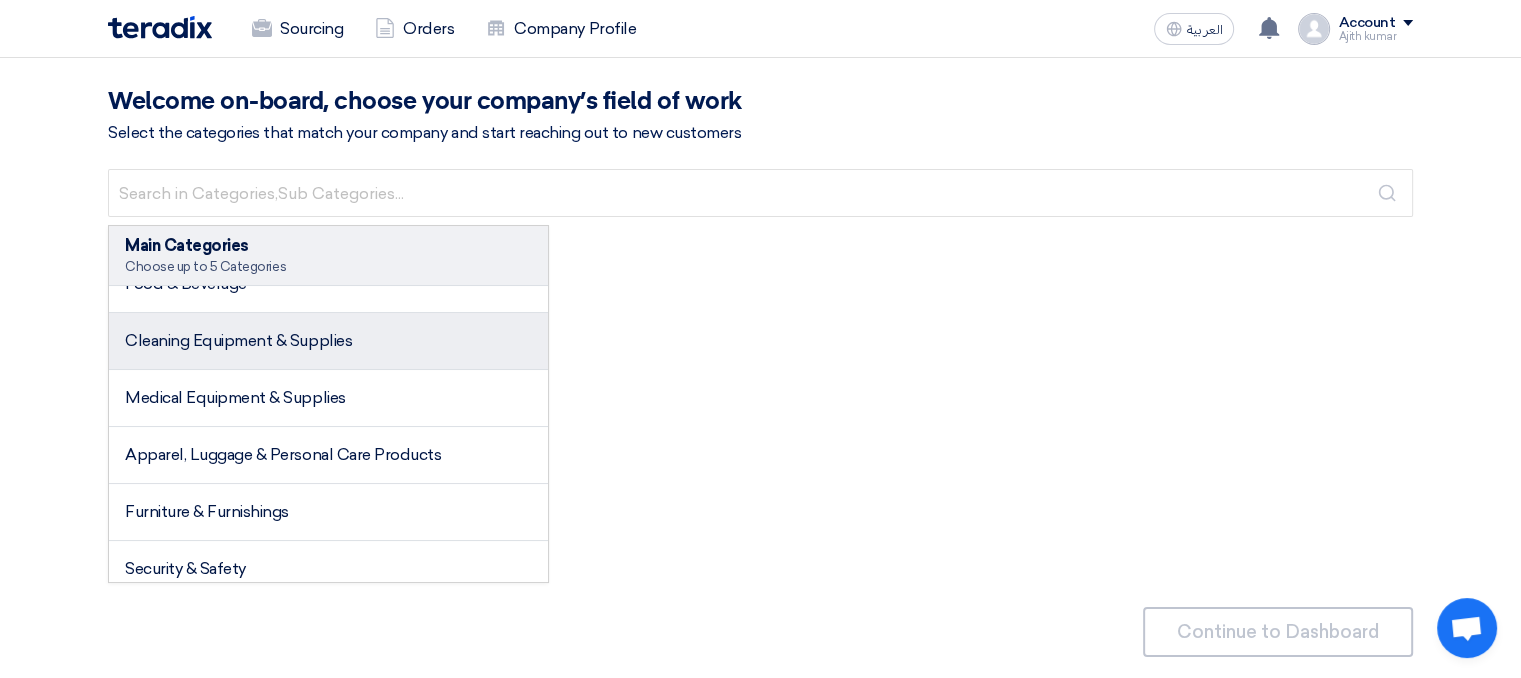 click on "Cleaning Equipment & Supplies" 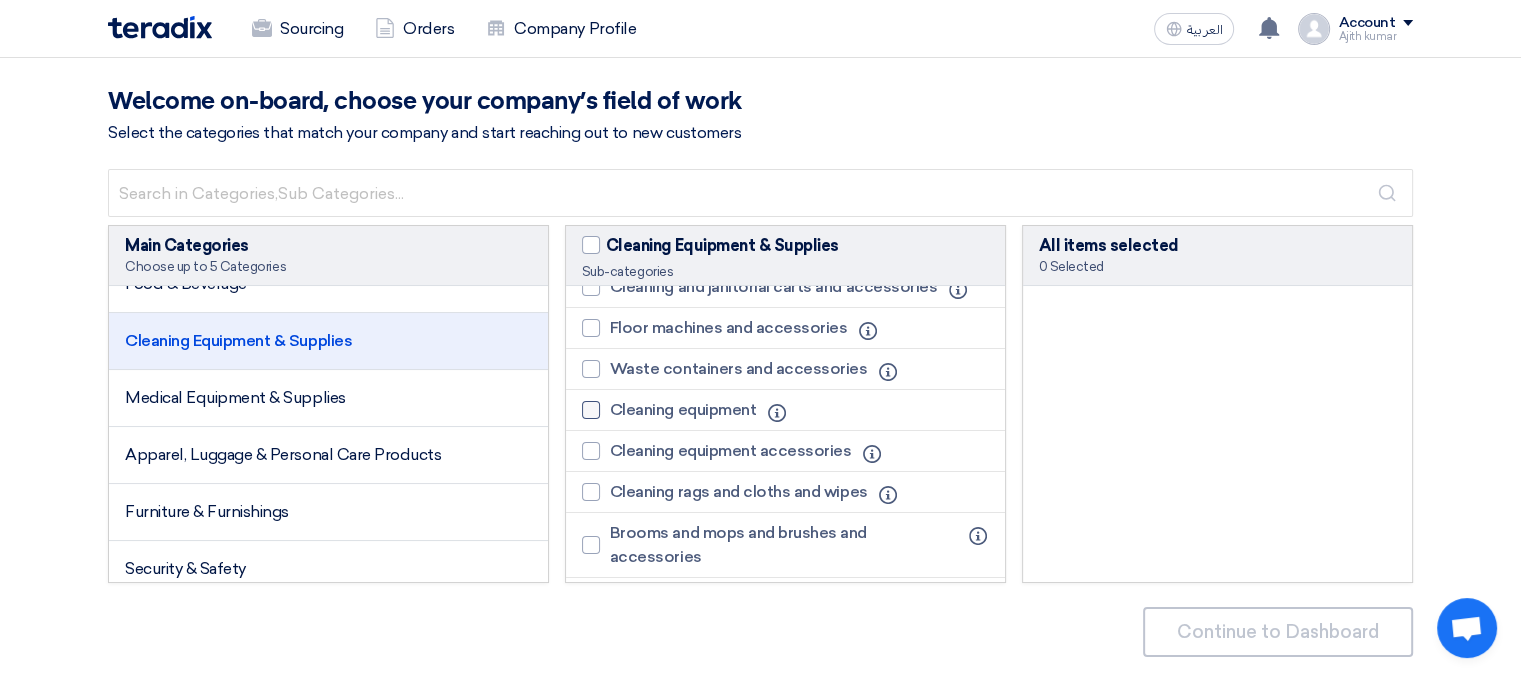 scroll, scrollTop: 300, scrollLeft: 0, axis: vertical 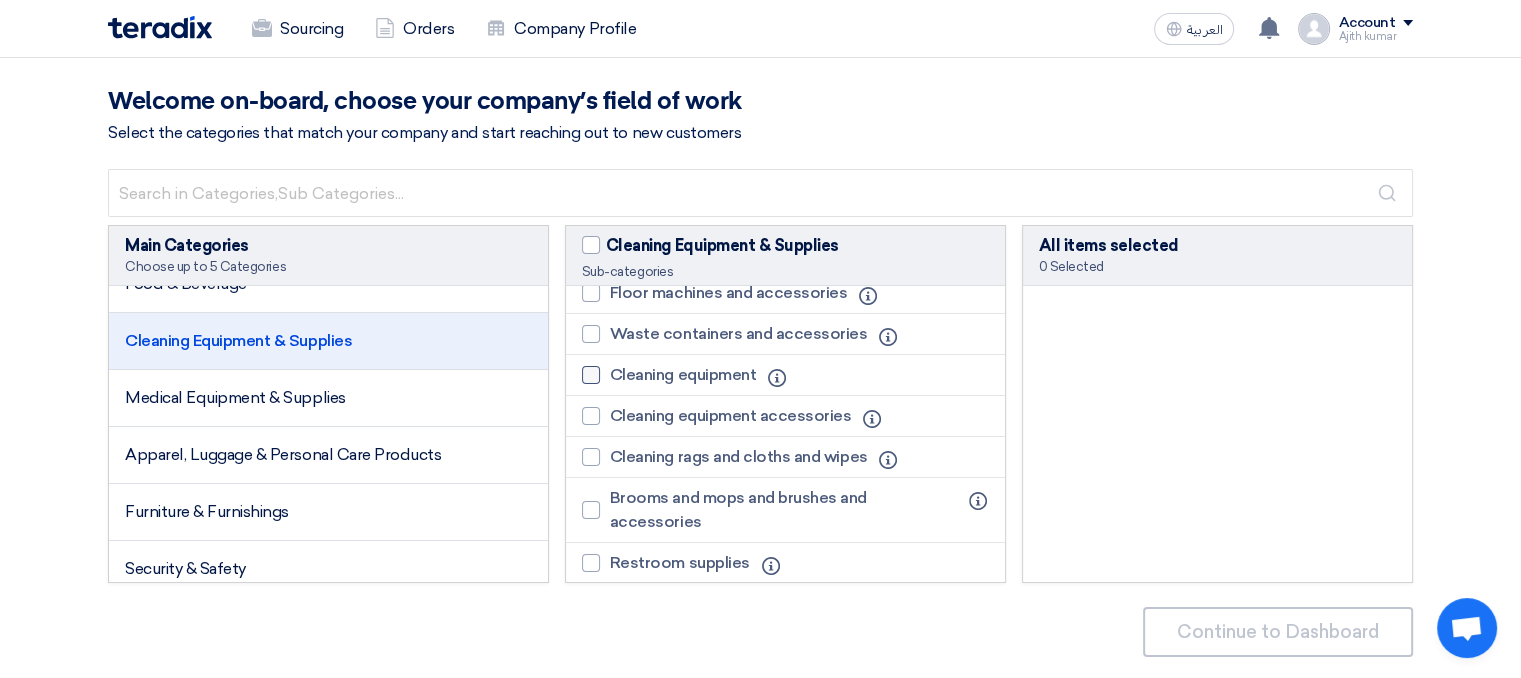 click on "Cleaning equipment" 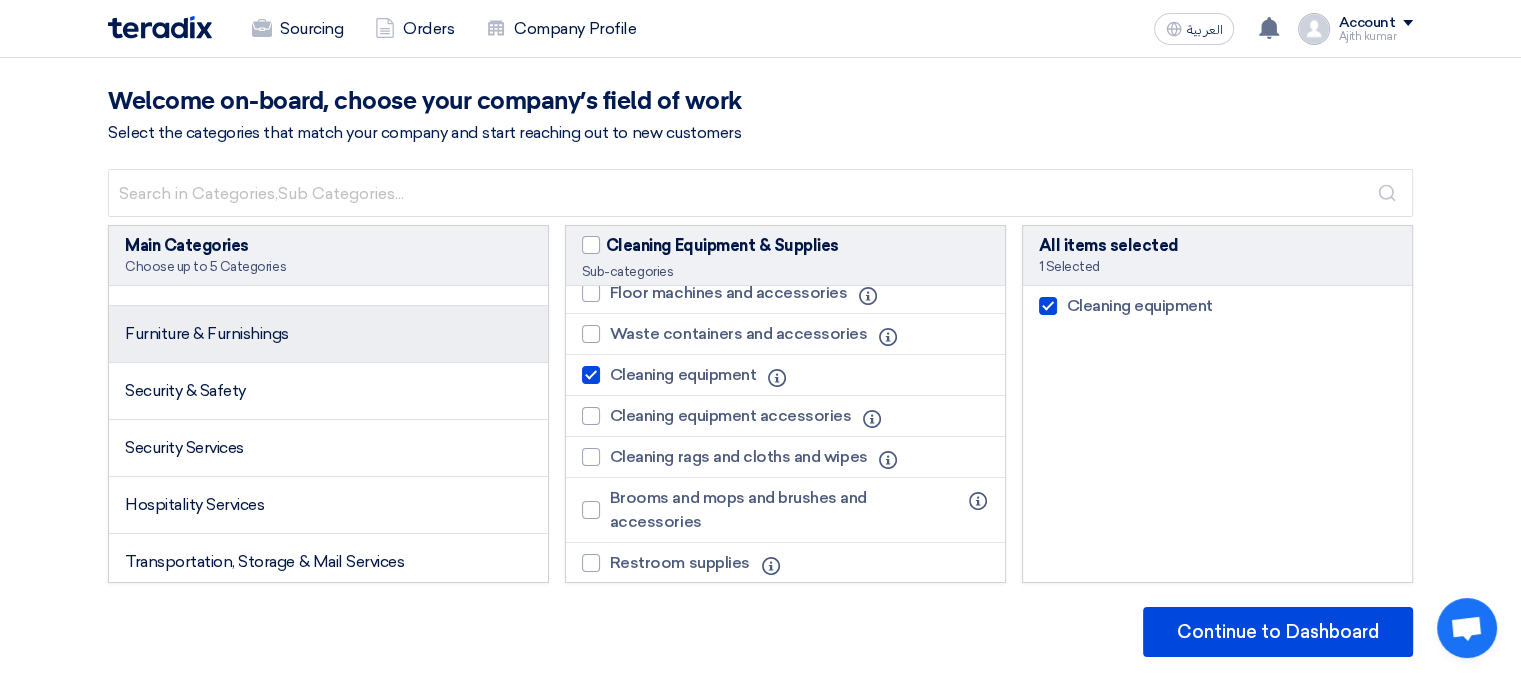 scroll, scrollTop: 800, scrollLeft: 0, axis: vertical 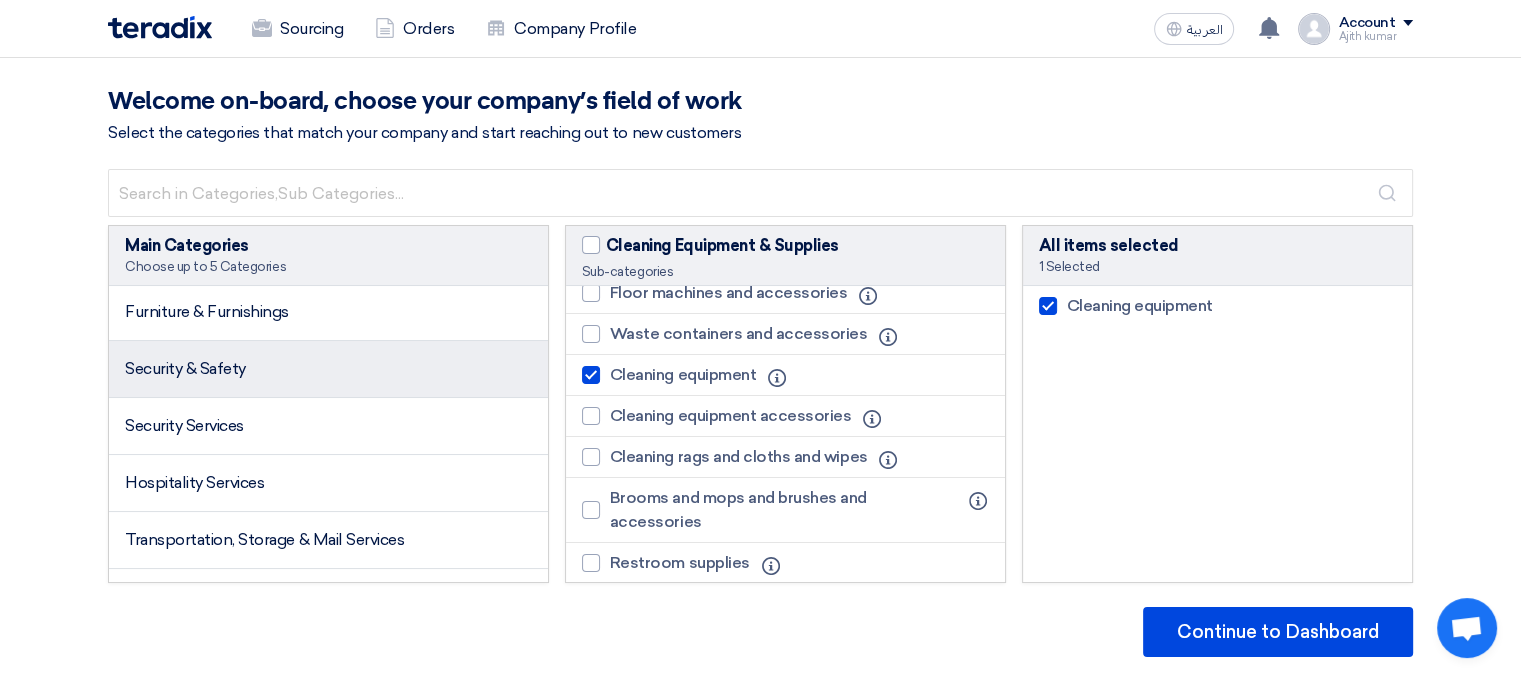 click on "Security & Safety" 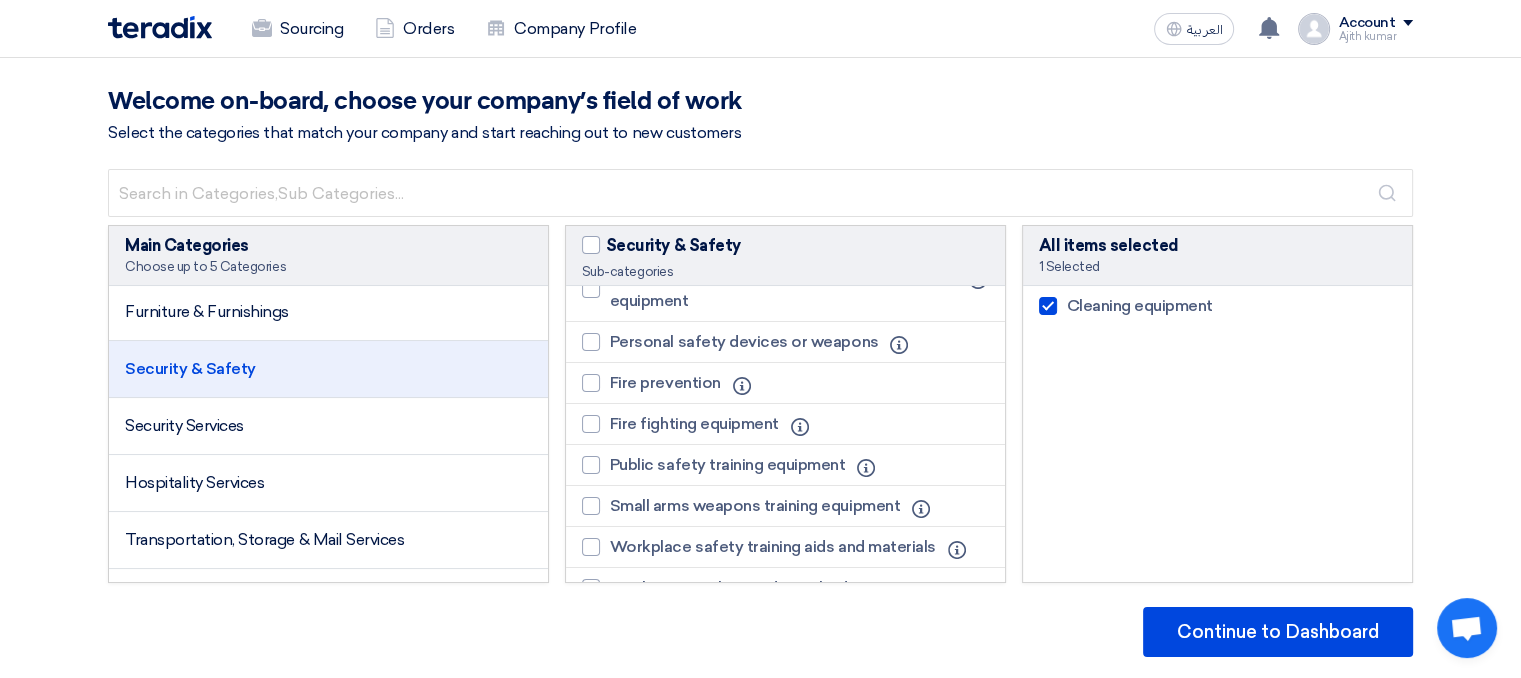 scroll, scrollTop: 1500, scrollLeft: 0, axis: vertical 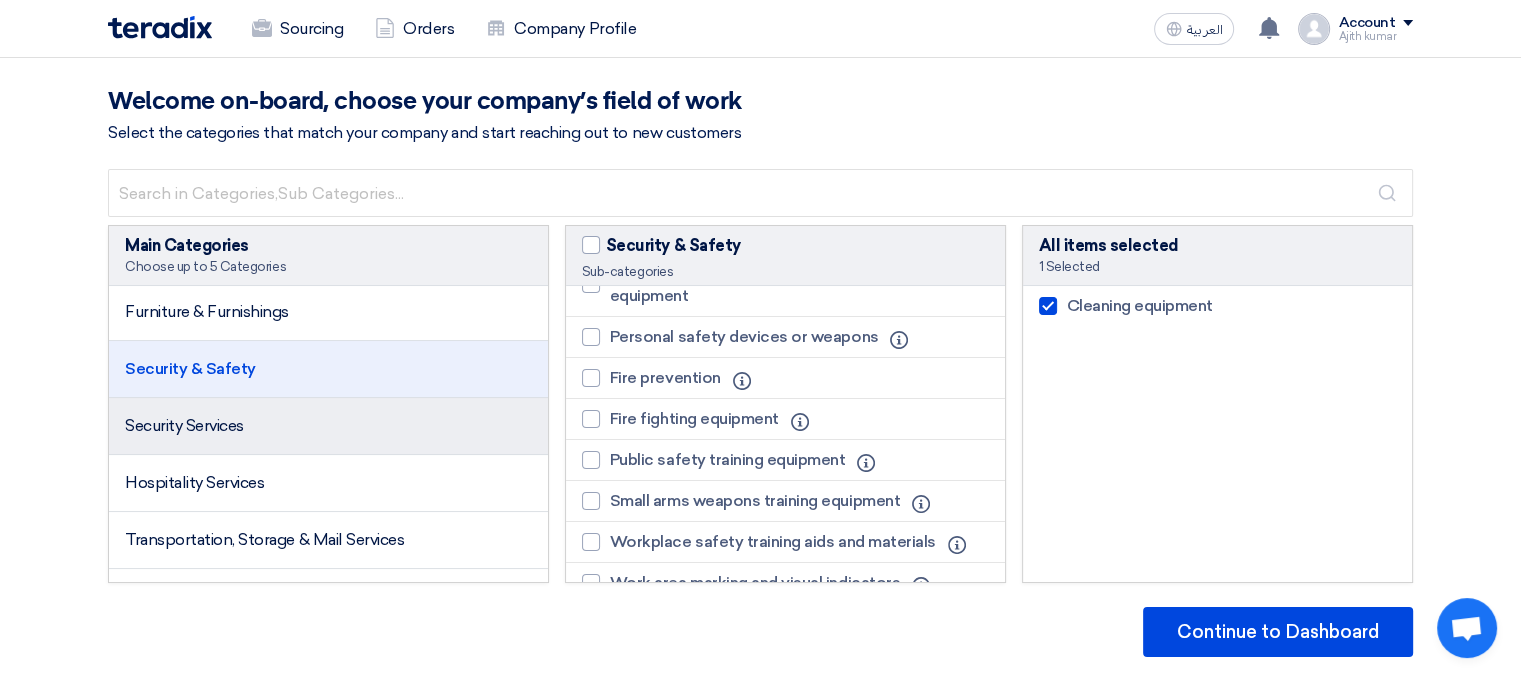 click on "Security Services" 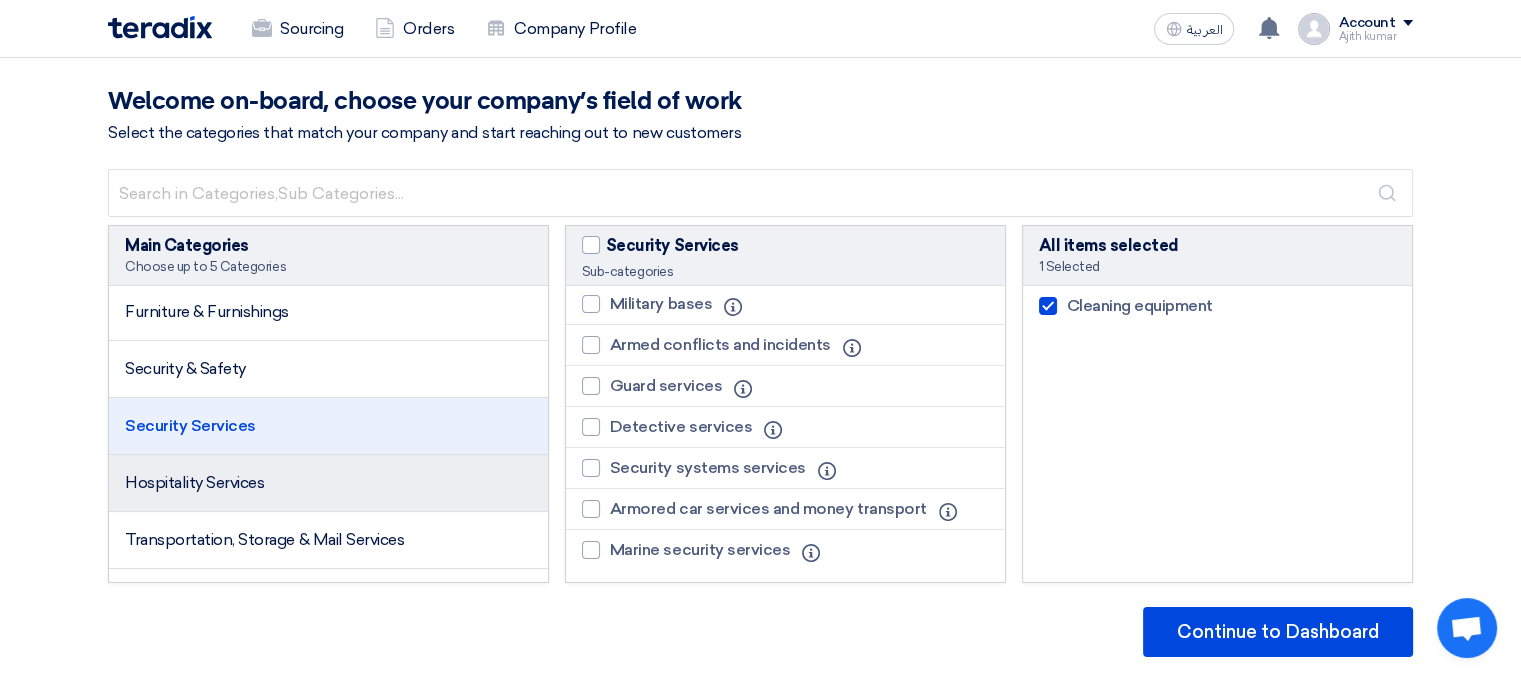 click on "Hospitality Services" 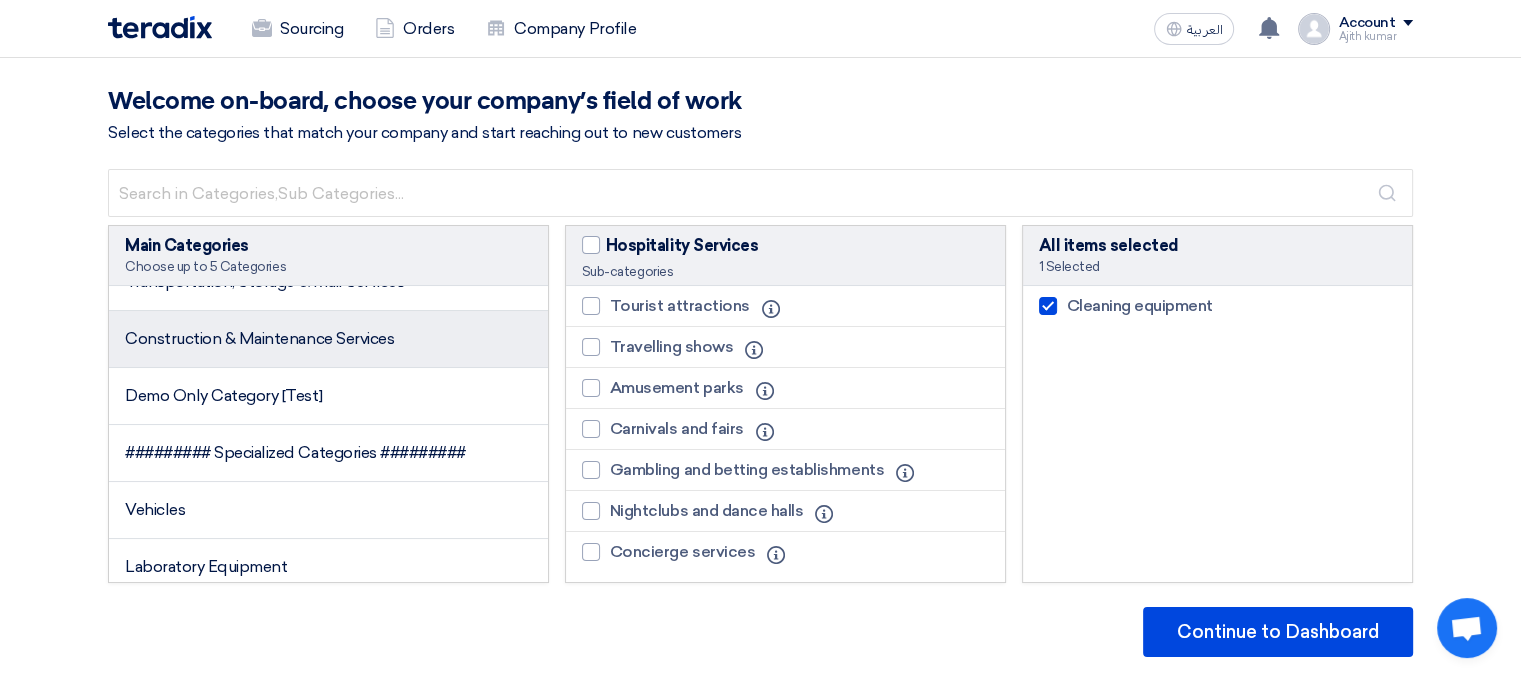 scroll, scrollTop: 1100, scrollLeft: 0, axis: vertical 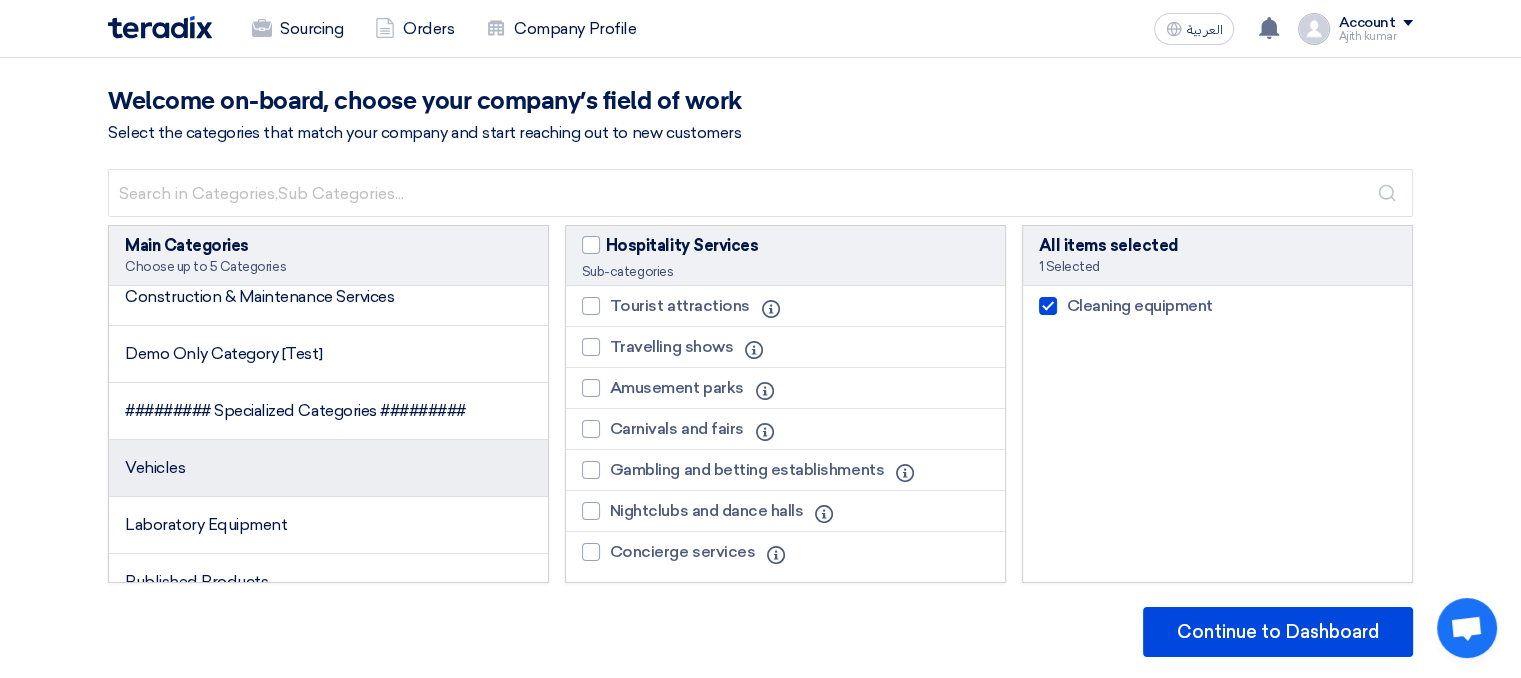 click on "Vehicles" 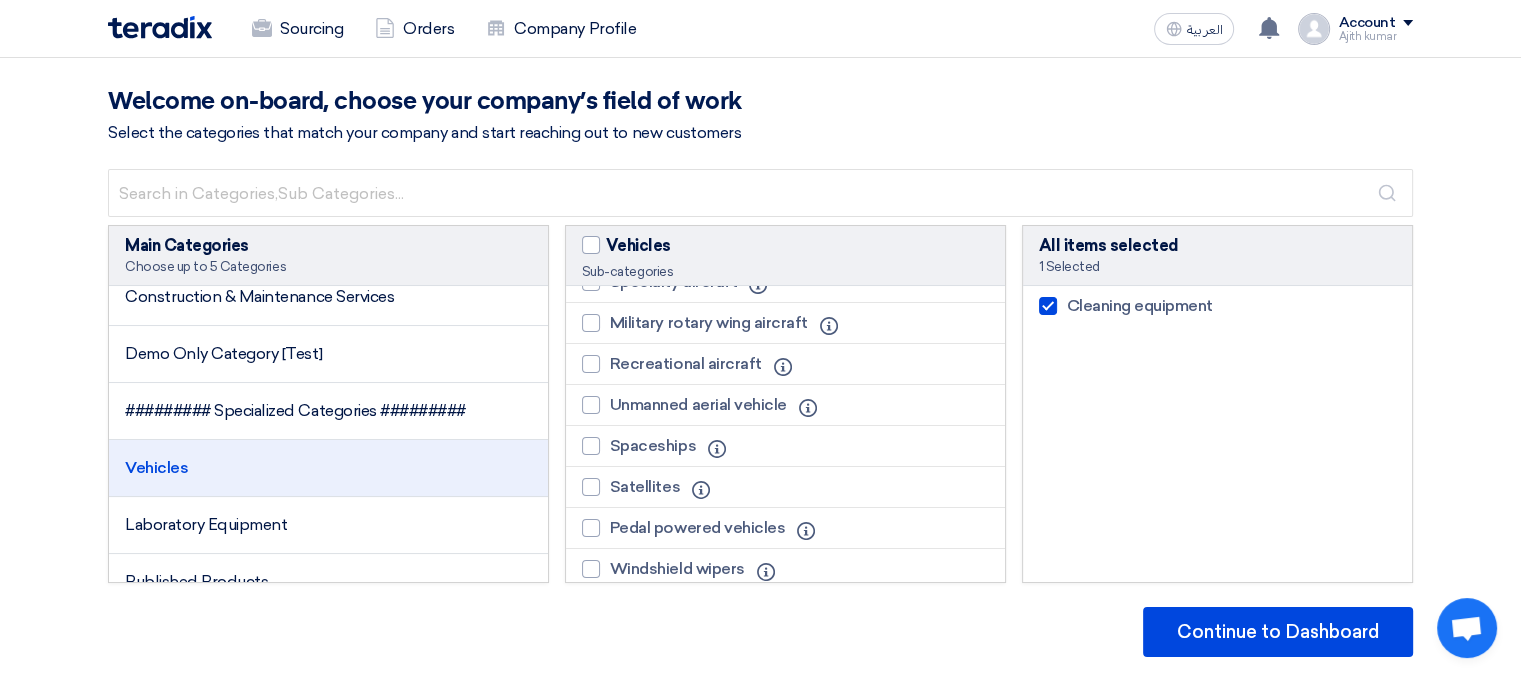 scroll, scrollTop: 1500, scrollLeft: 0, axis: vertical 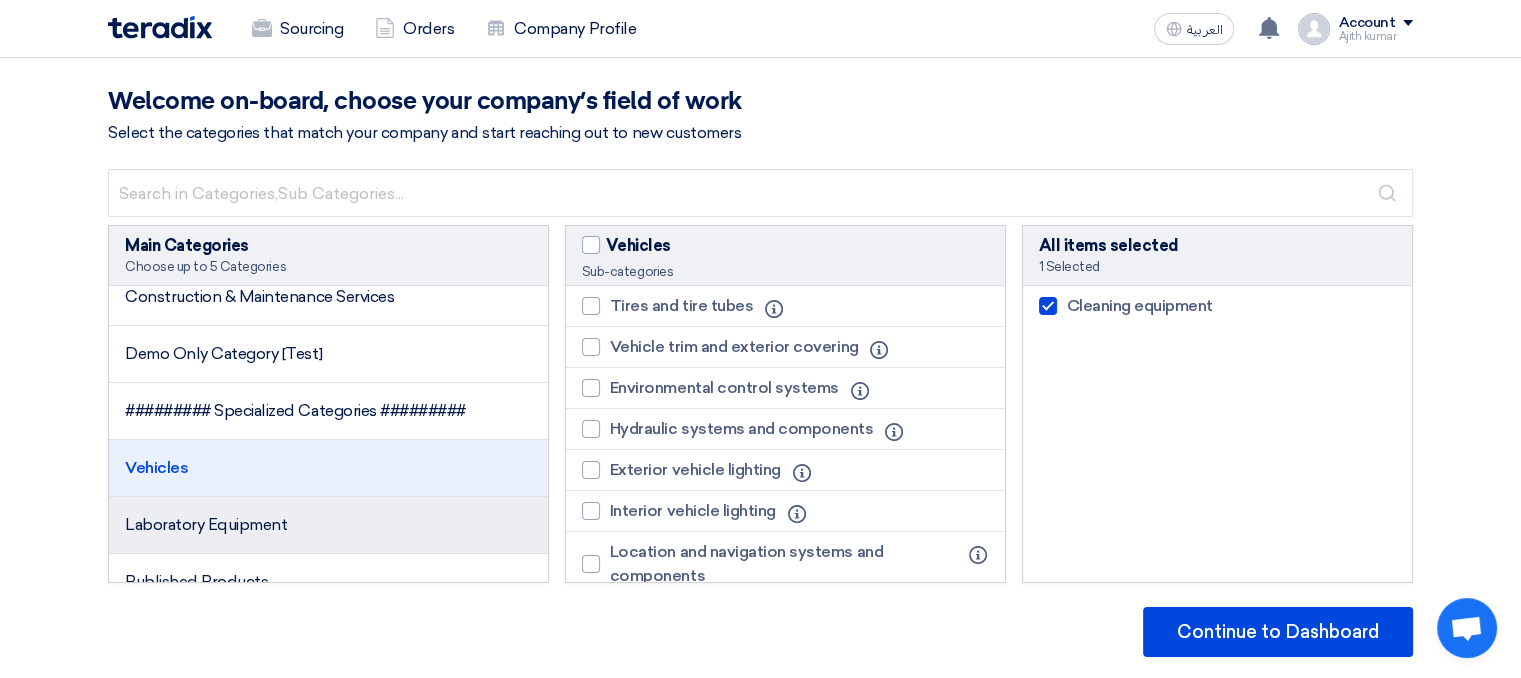 click on "Laboratory Equipment" 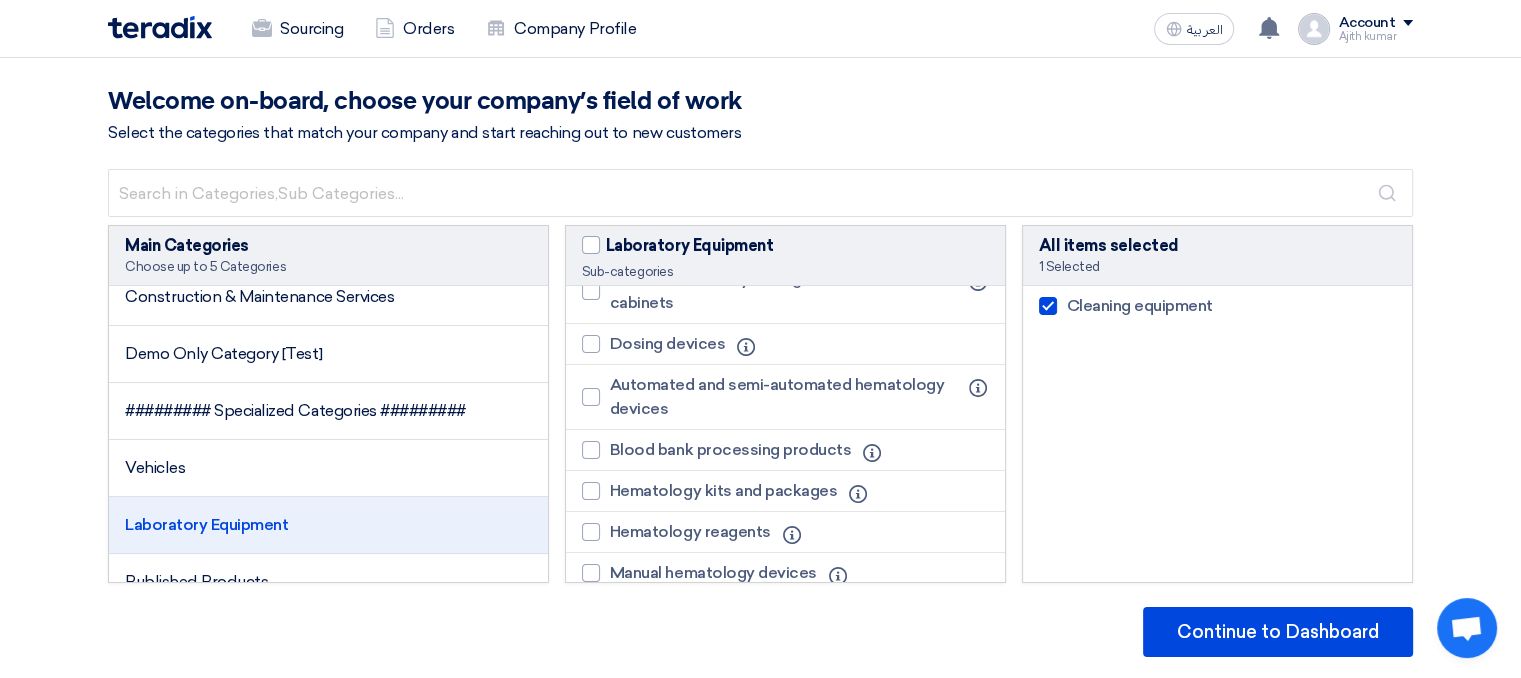 scroll, scrollTop: 2000, scrollLeft: 0, axis: vertical 